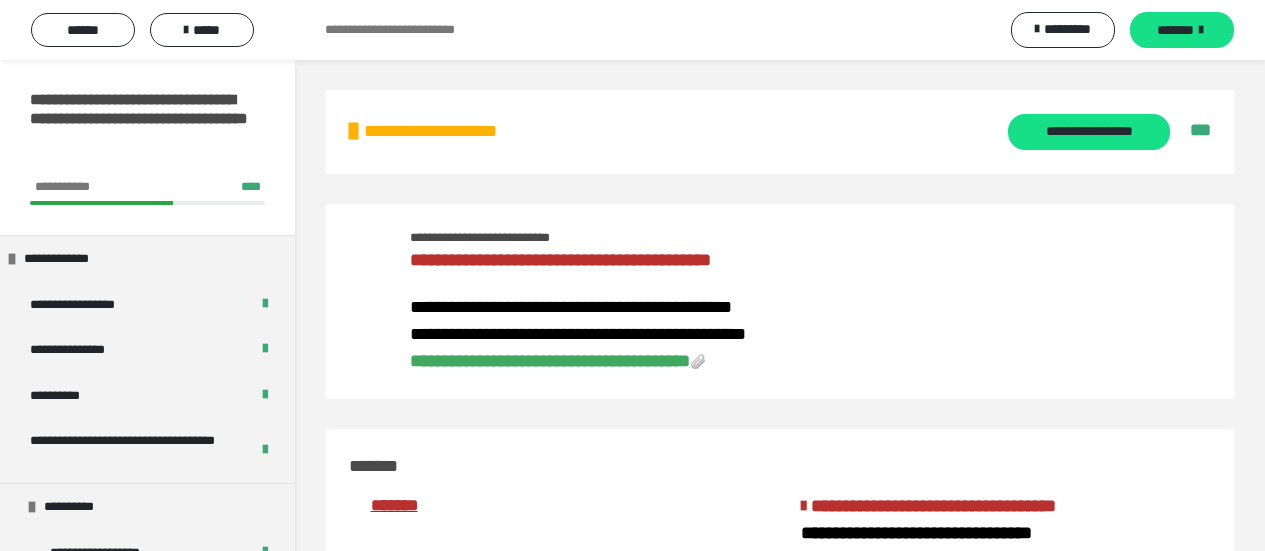 scroll, scrollTop: 600, scrollLeft: 0, axis: vertical 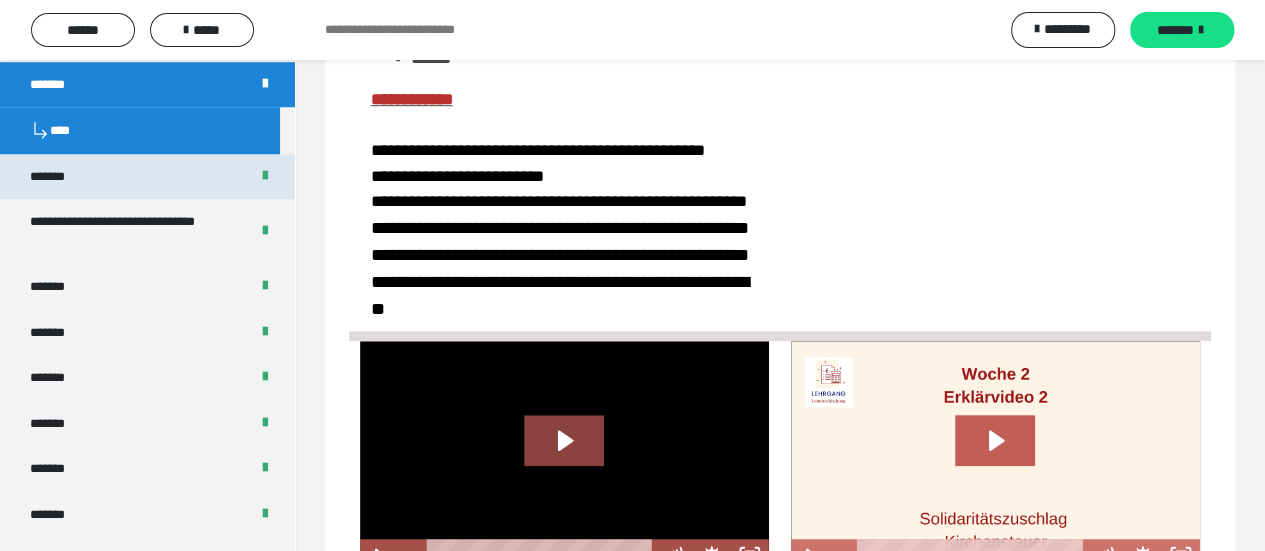 click on "*******" at bounding box center [147, 177] 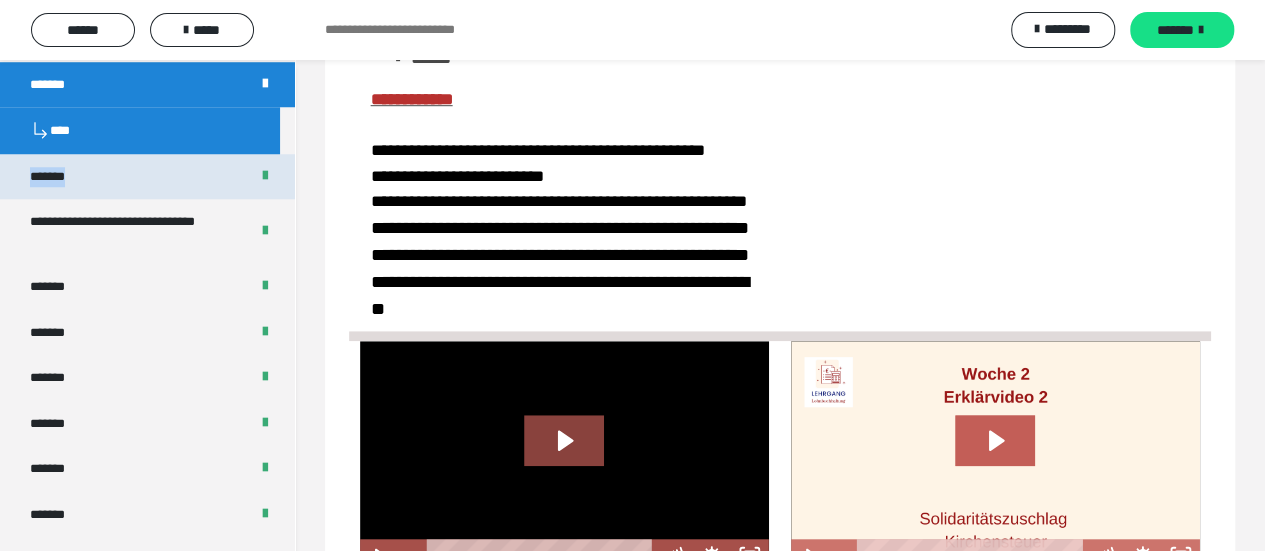 click on "*******" at bounding box center (147, 177) 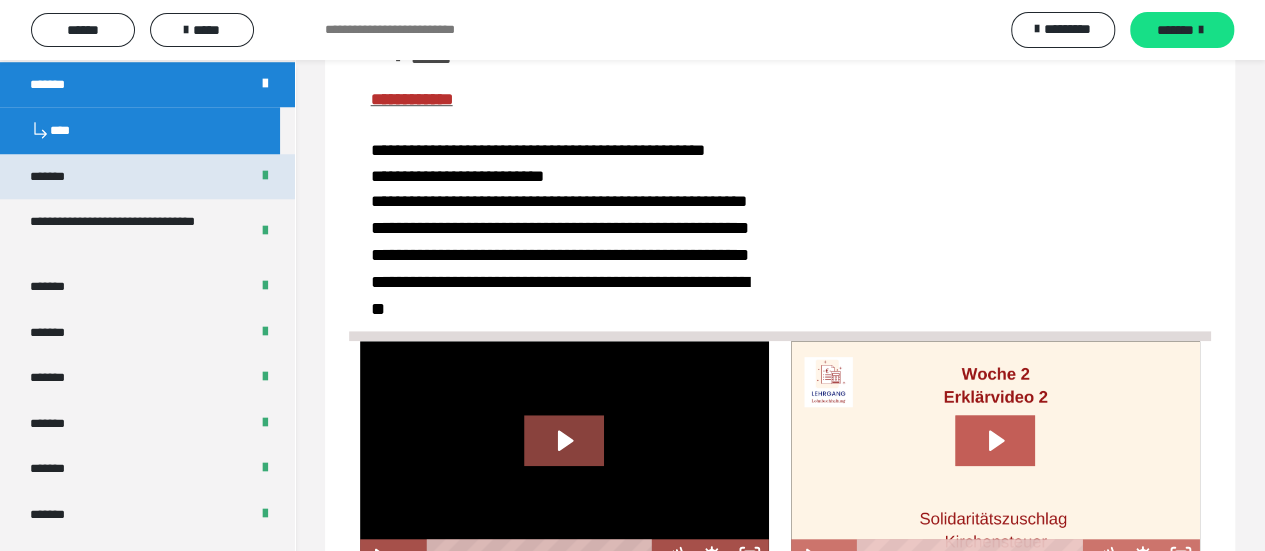 click on "*******" at bounding box center (147, 177) 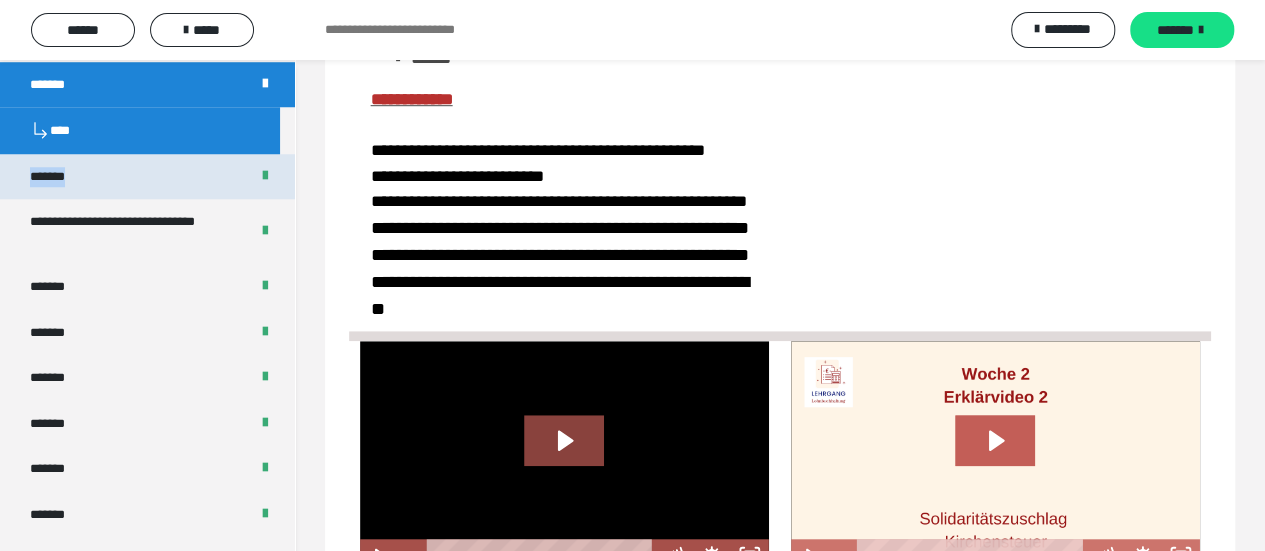 click on "*******" at bounding box center [147, 177] 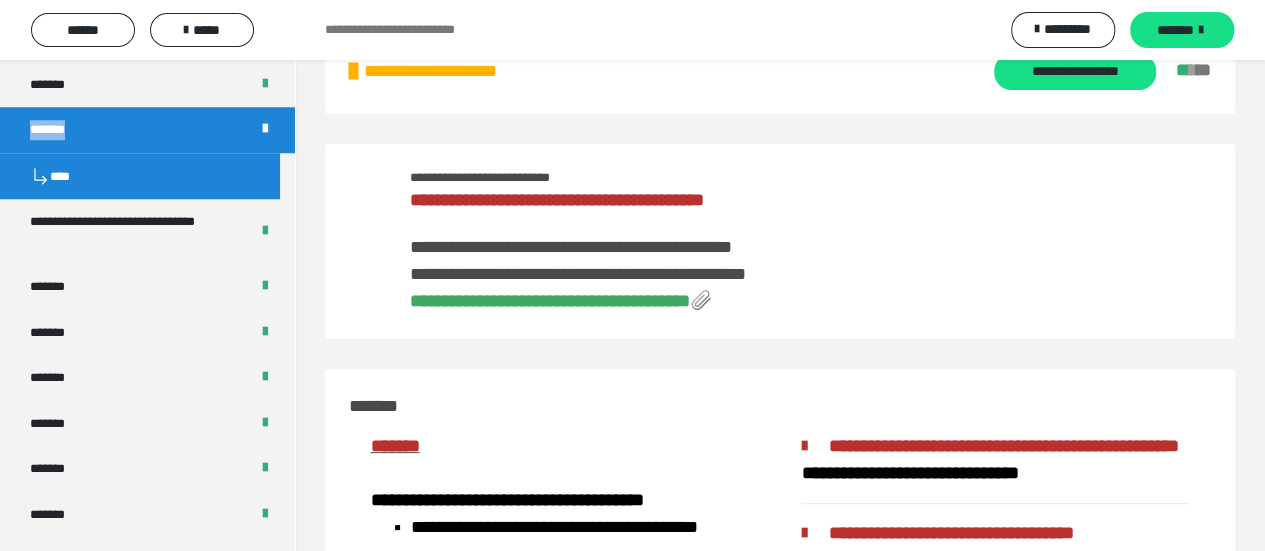 scroll, scrollTop: 600, scrollLeft: 0, axis: vertical 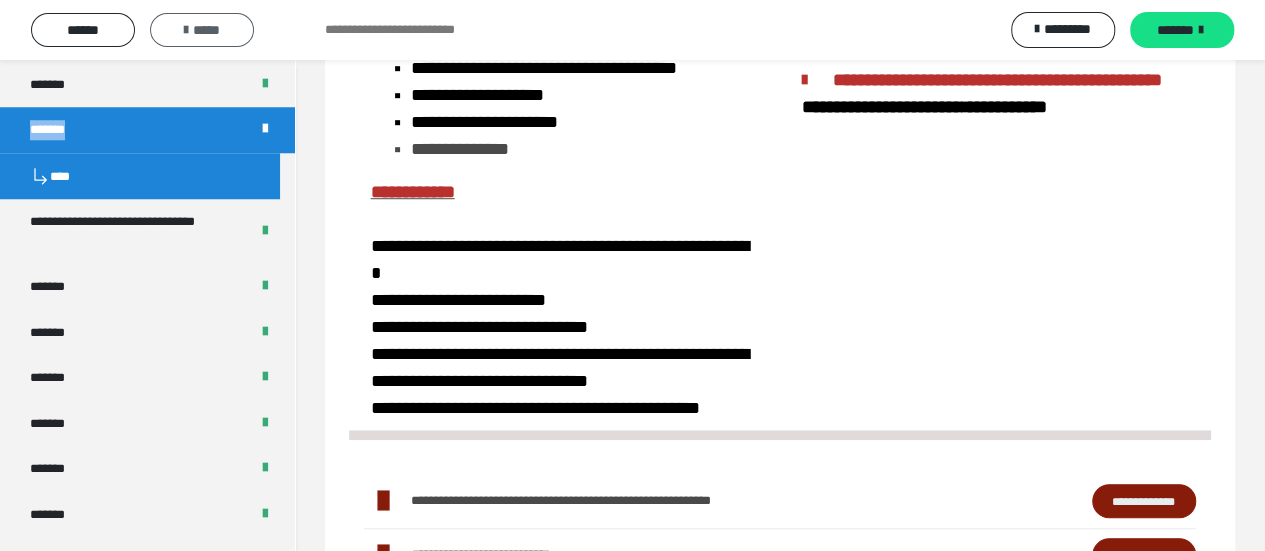 click on "*****" at bounding box center [202, 30] 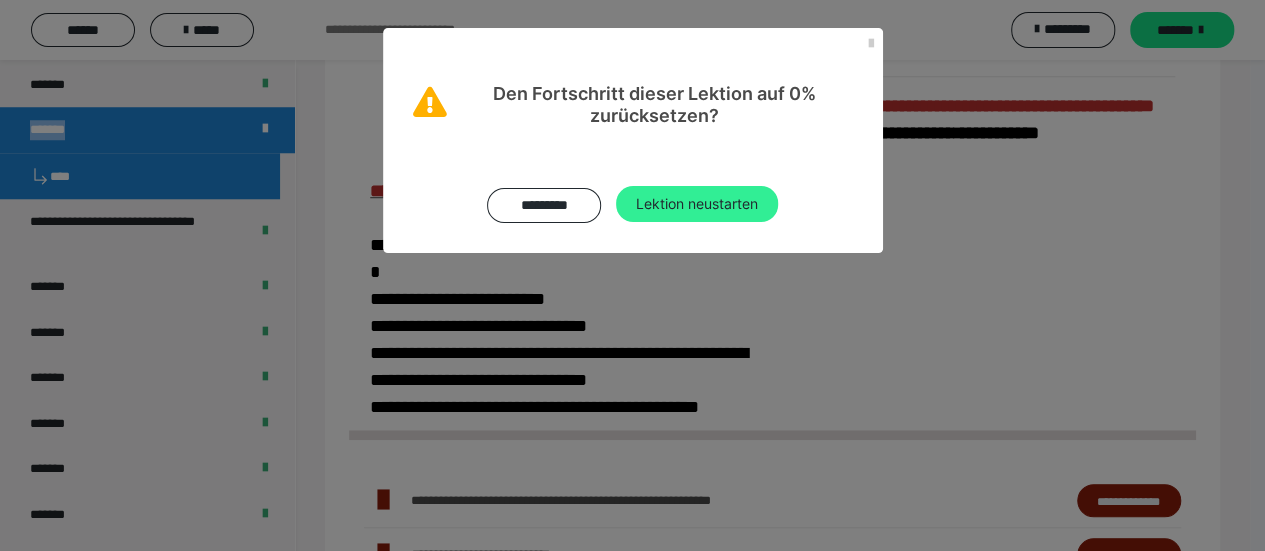 click on "Lektion neustarten" at bounding box center [697, 204] 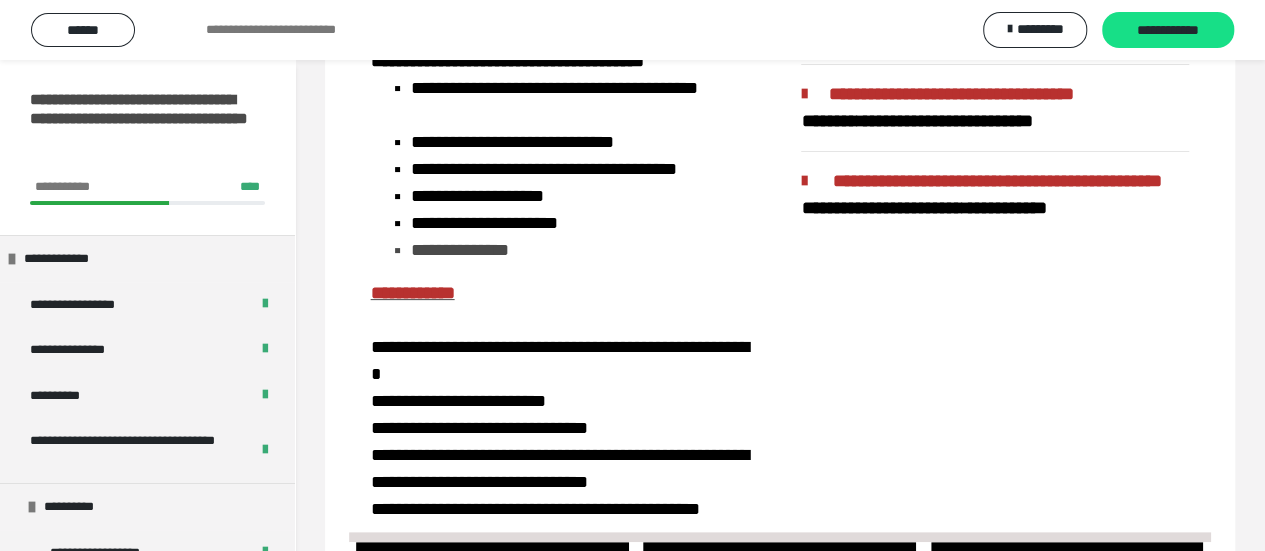 scroll, scrollTop: 100, scrollLeft: 0, axis: vertical 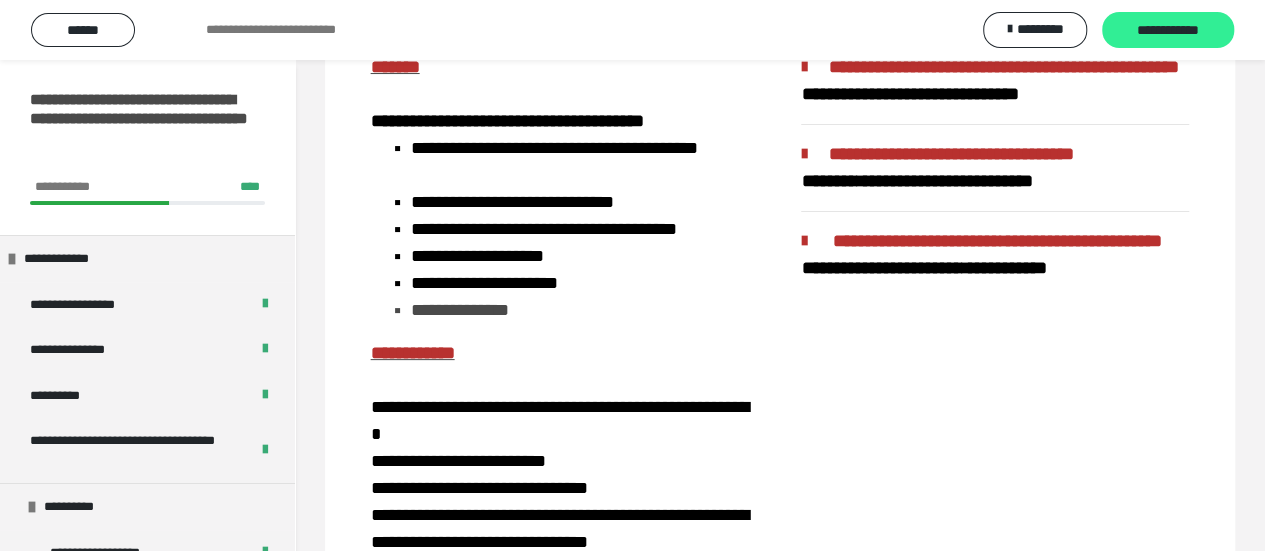click on "**********" at bounding box center (1168, 30) 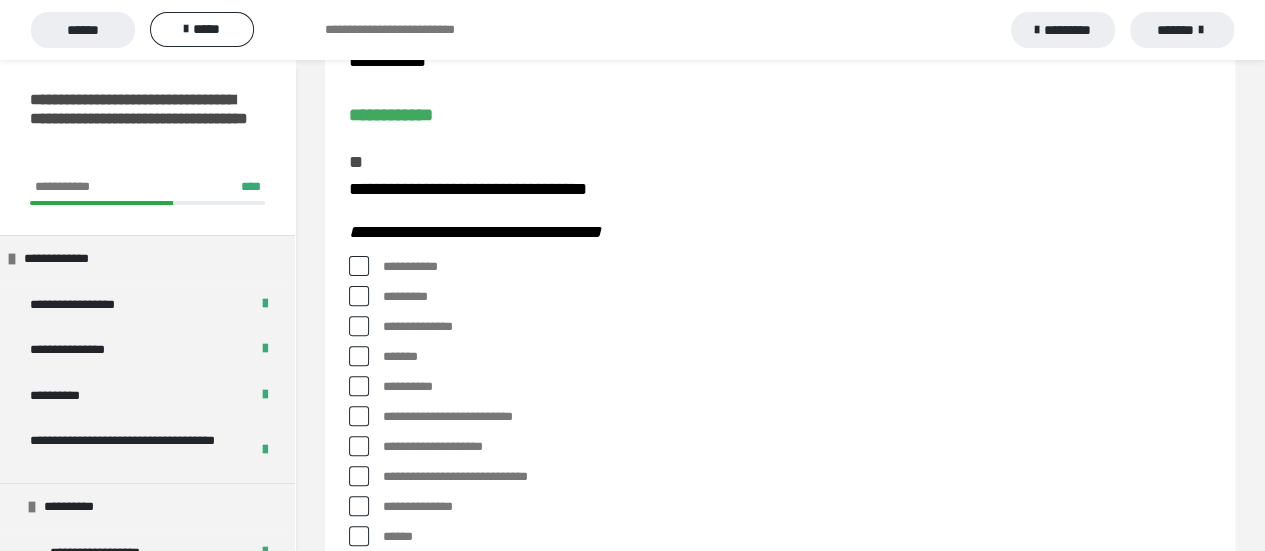 scroll, scrollTop: 200, scrollLeft: 0, axis: vertical 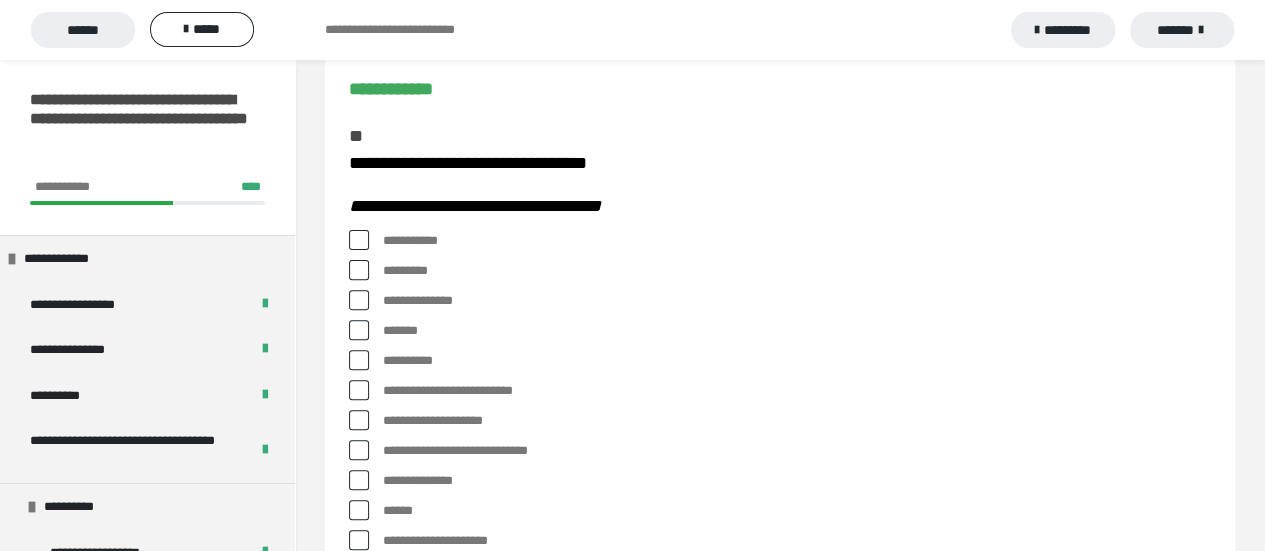 click at bounding box center [359, 270] 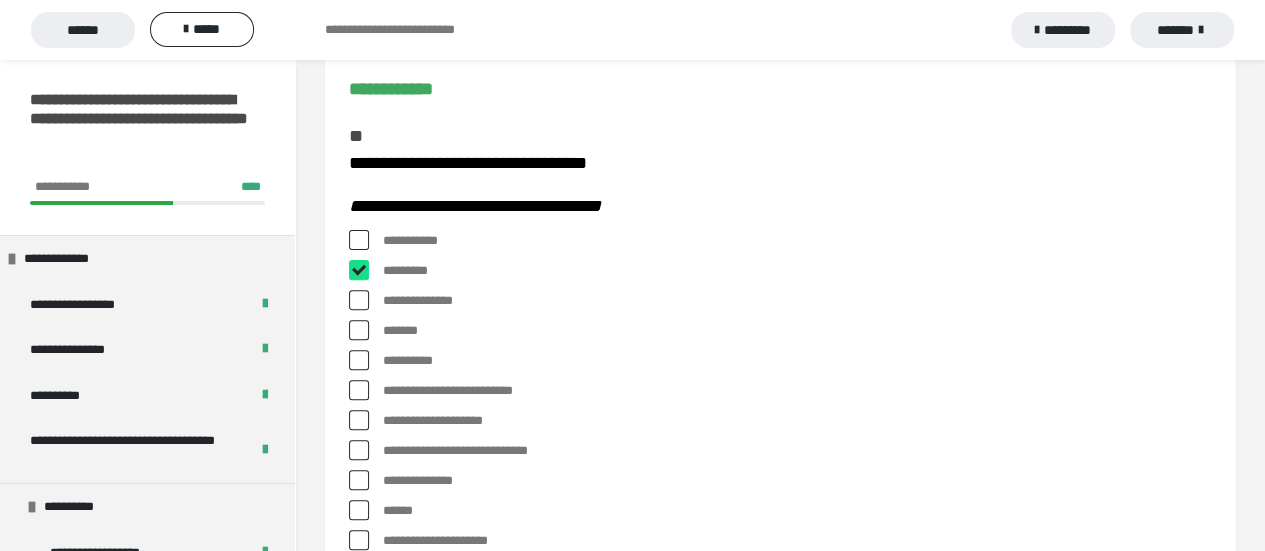 checkbox on "****" 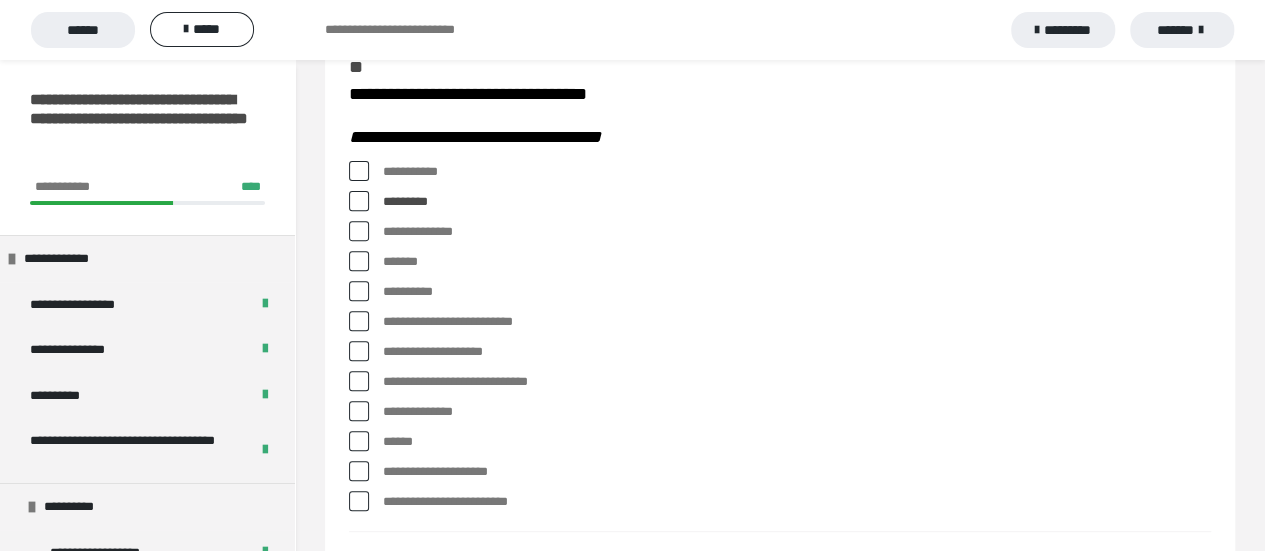 scroll, scrollTop: 300, scrollLeft: 0, axis: vertical 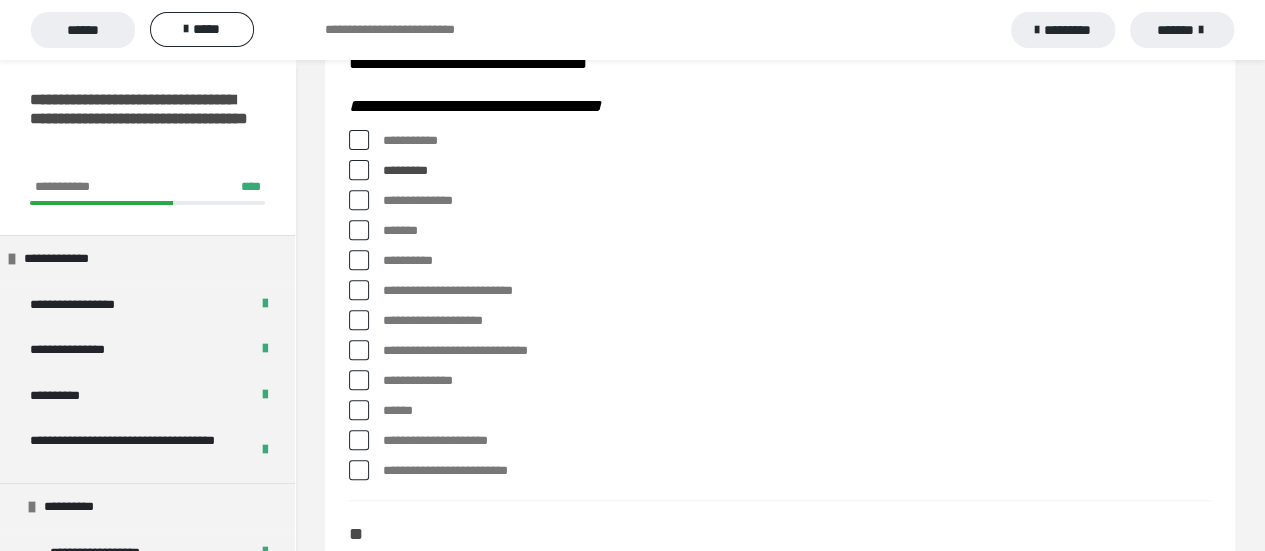 click at bounding box center [359, 260] 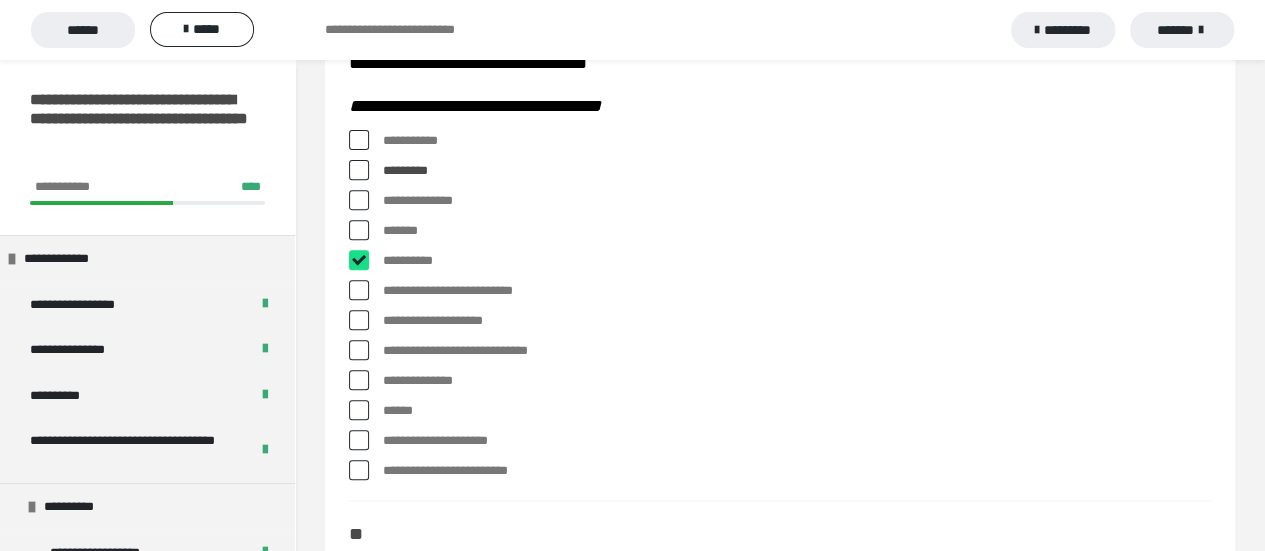 checkbox on "****" 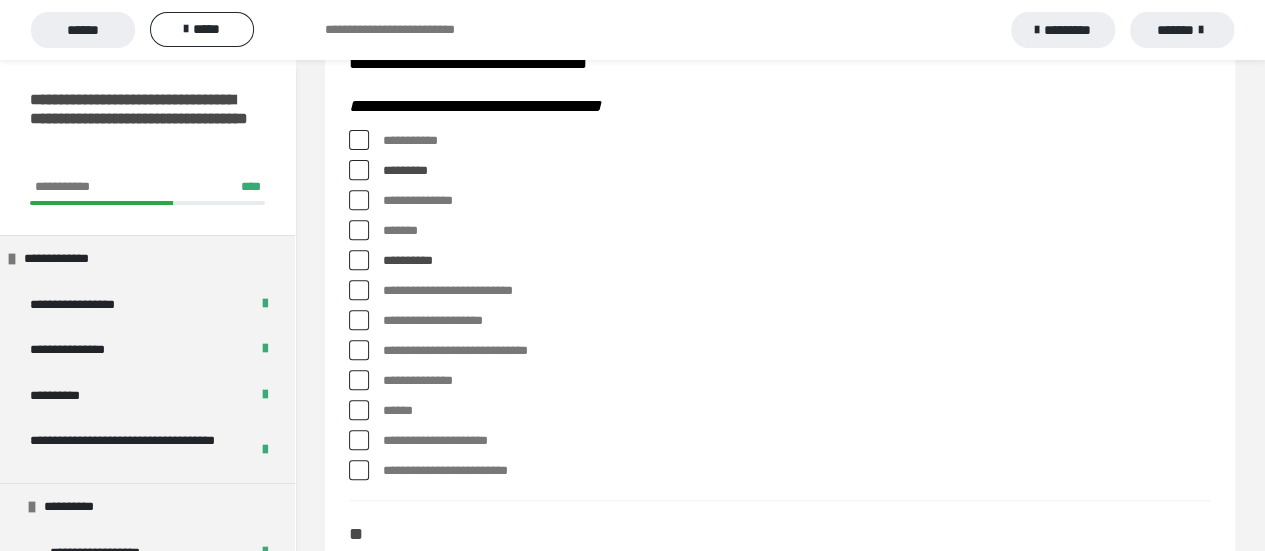 click at bounding box center [359, 410] 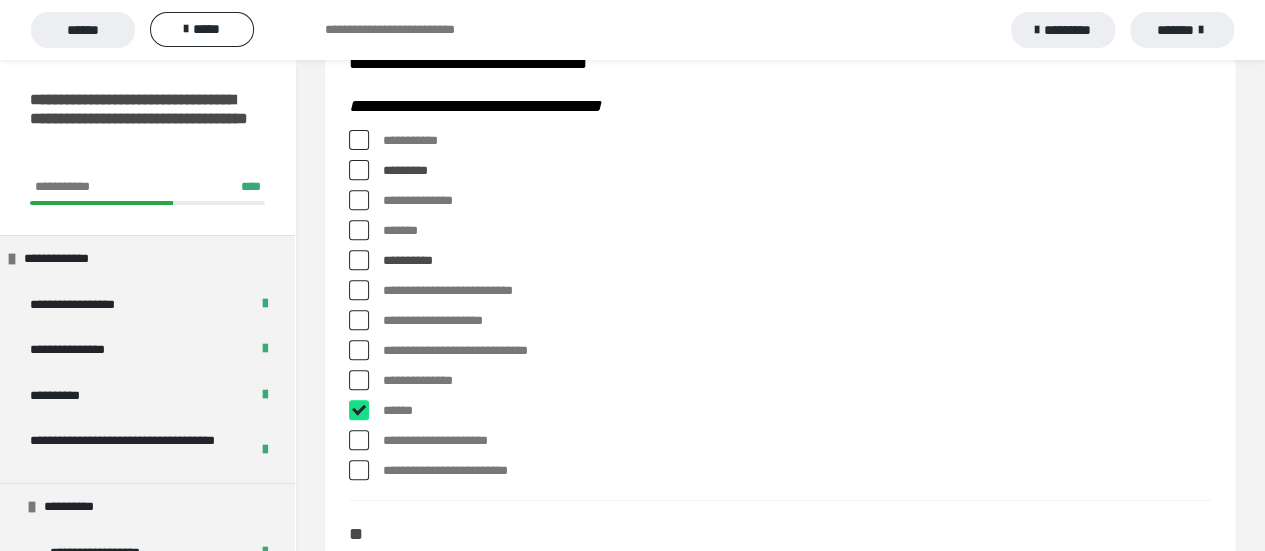 checkbox on "****" 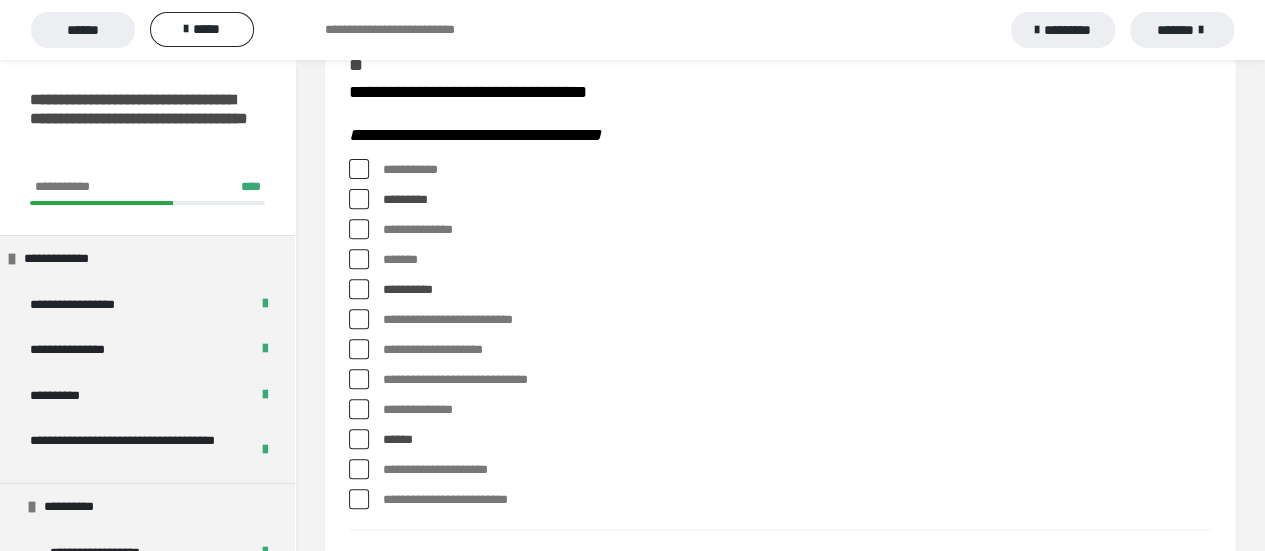 scroll, scrollTop: 300, scrollLeft: 0, axis: vertical 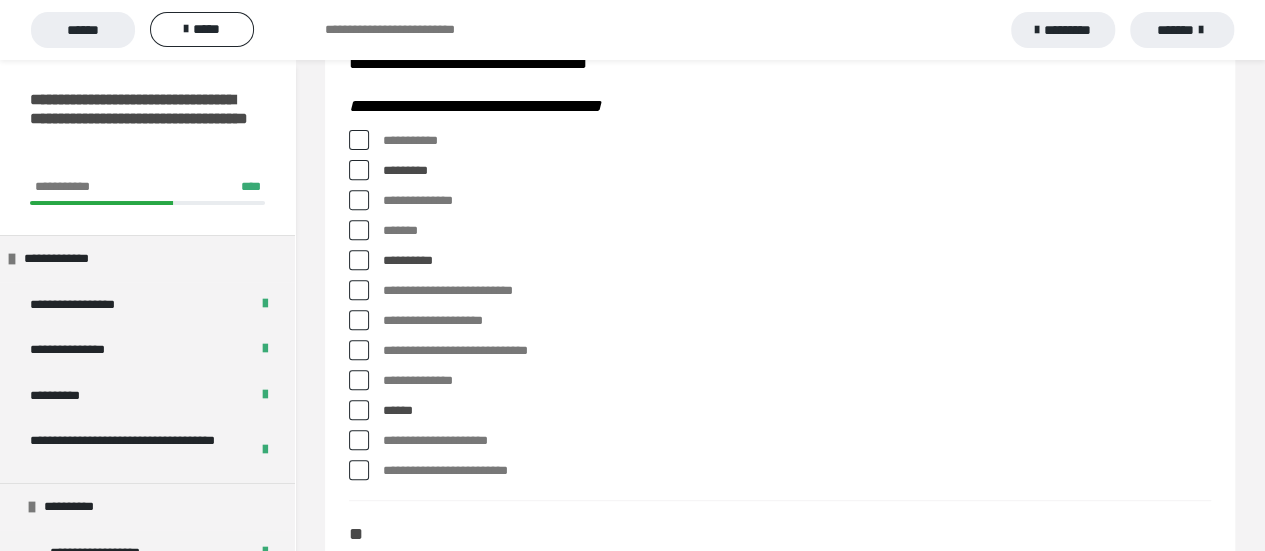 click at bounding box center [359, 230] 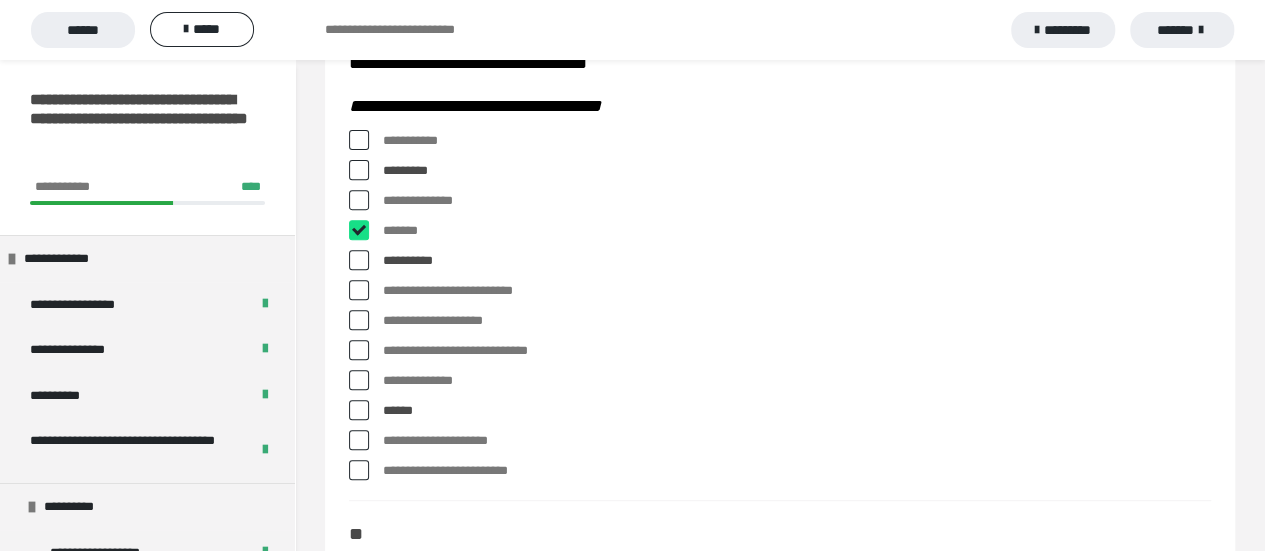 checkbox on "****" 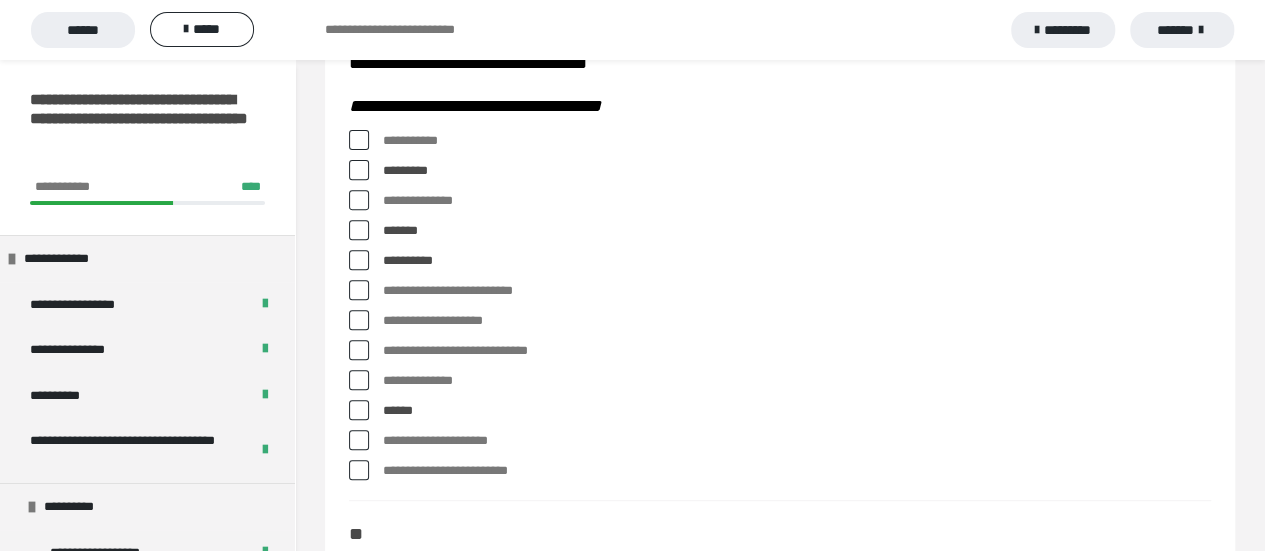 click at bounding box center (359, 380) 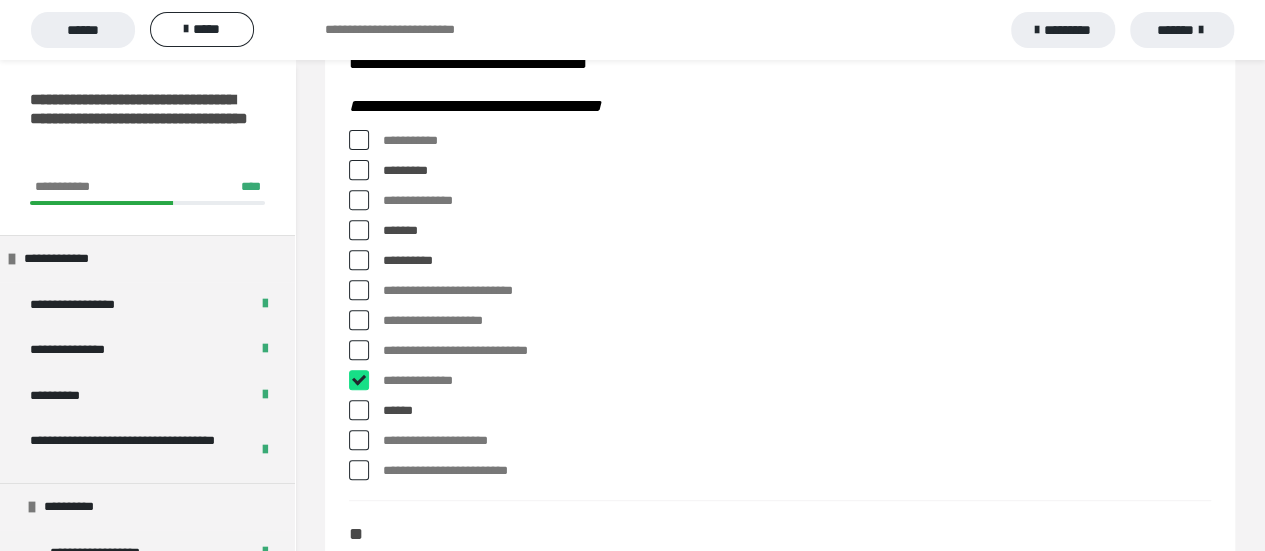 checkbox on "****" 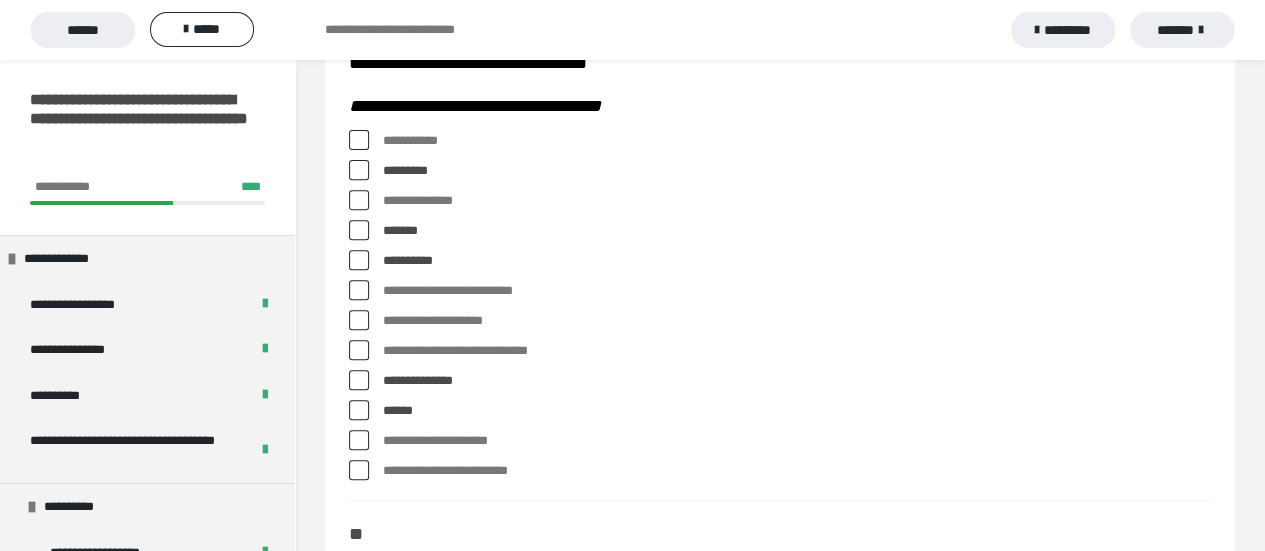 click at bounding box center [359, 230] 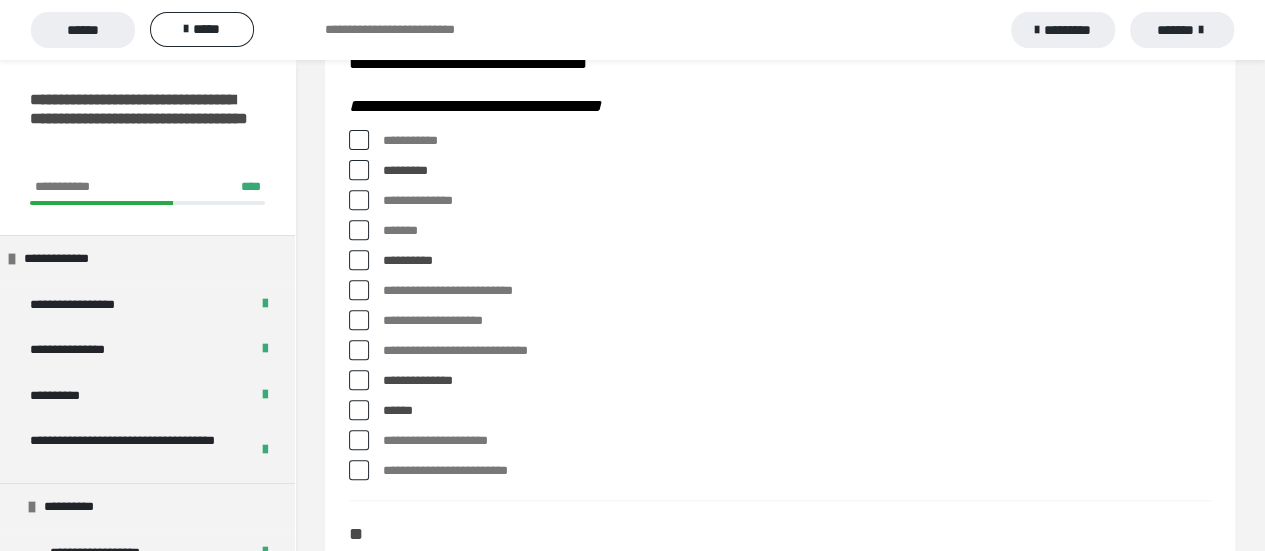click on "**********" at bounding box center (780, 441) 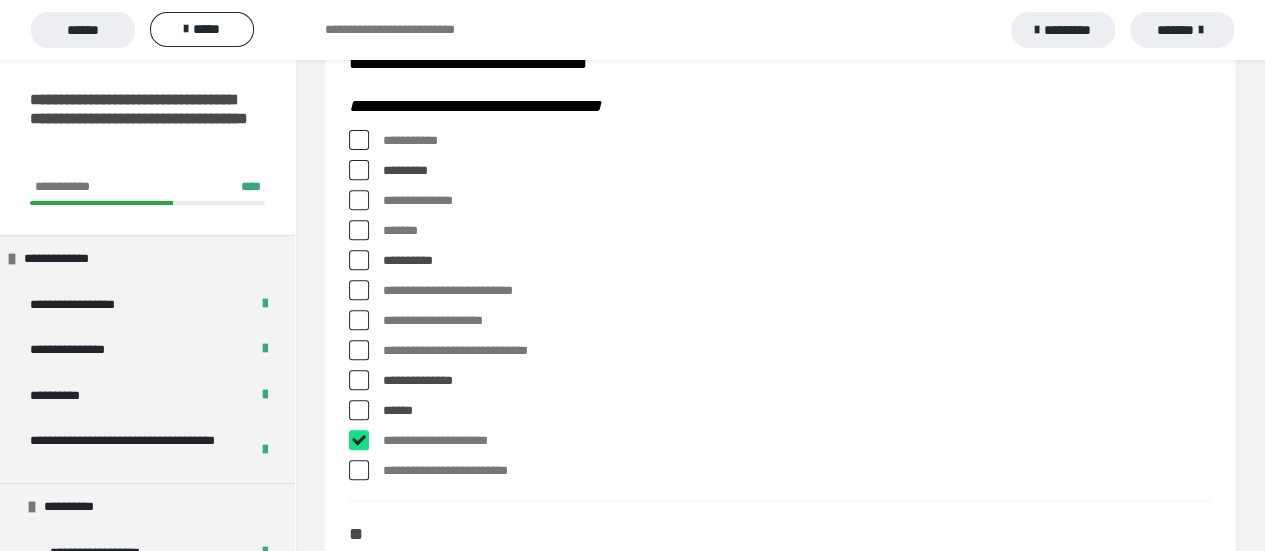 checkbox on "****" 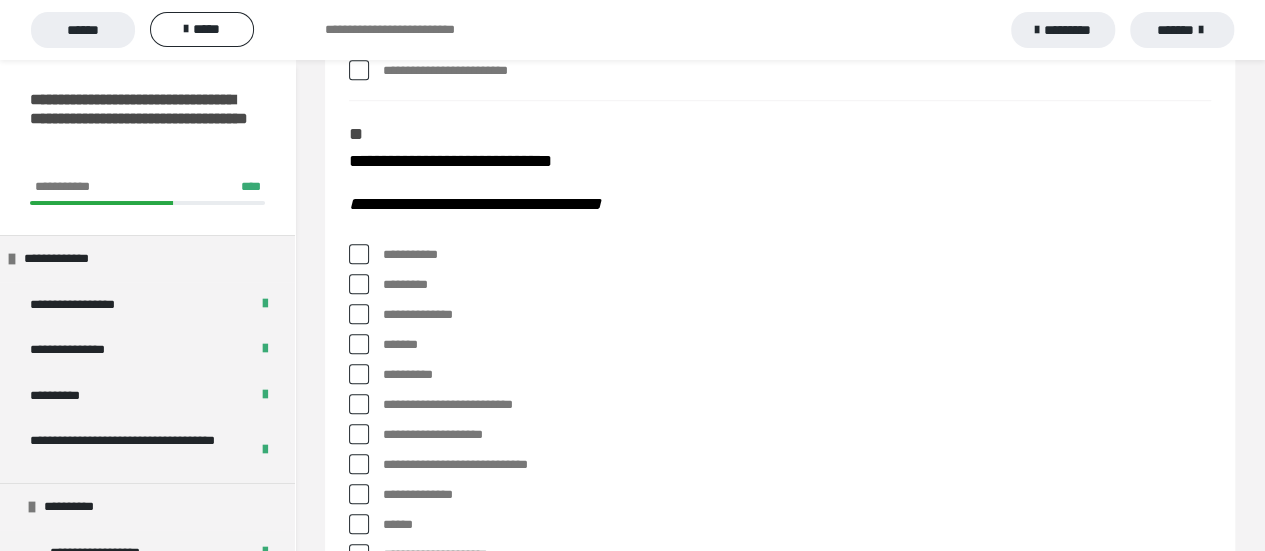scroll, scrollTop: 800, scrollLeft: 0, axis: vertical 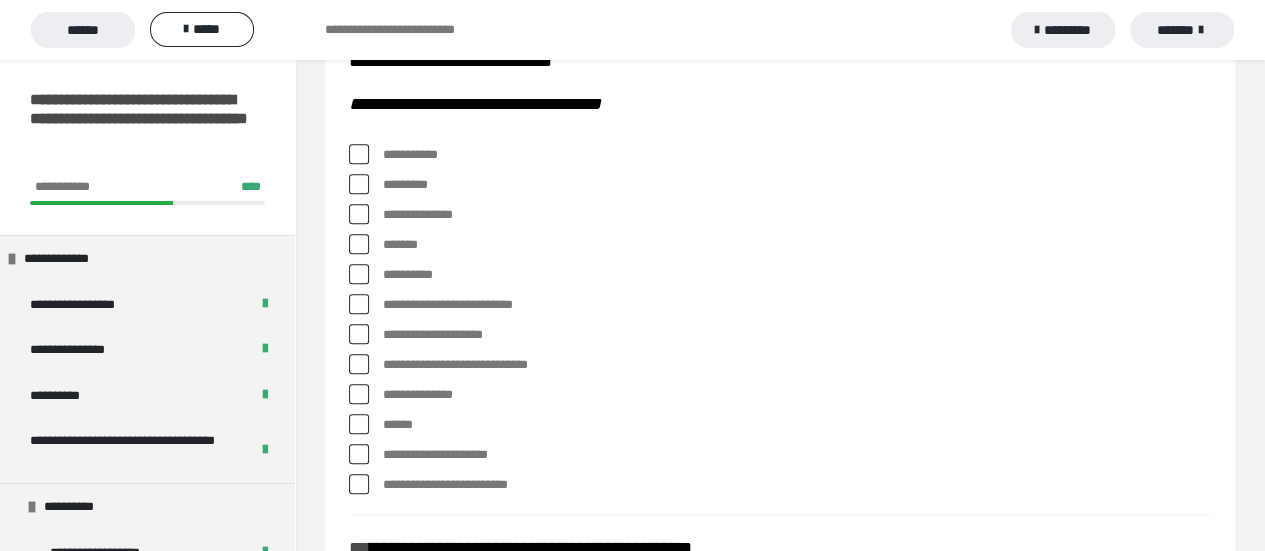 click at bounding box center [359, 244] 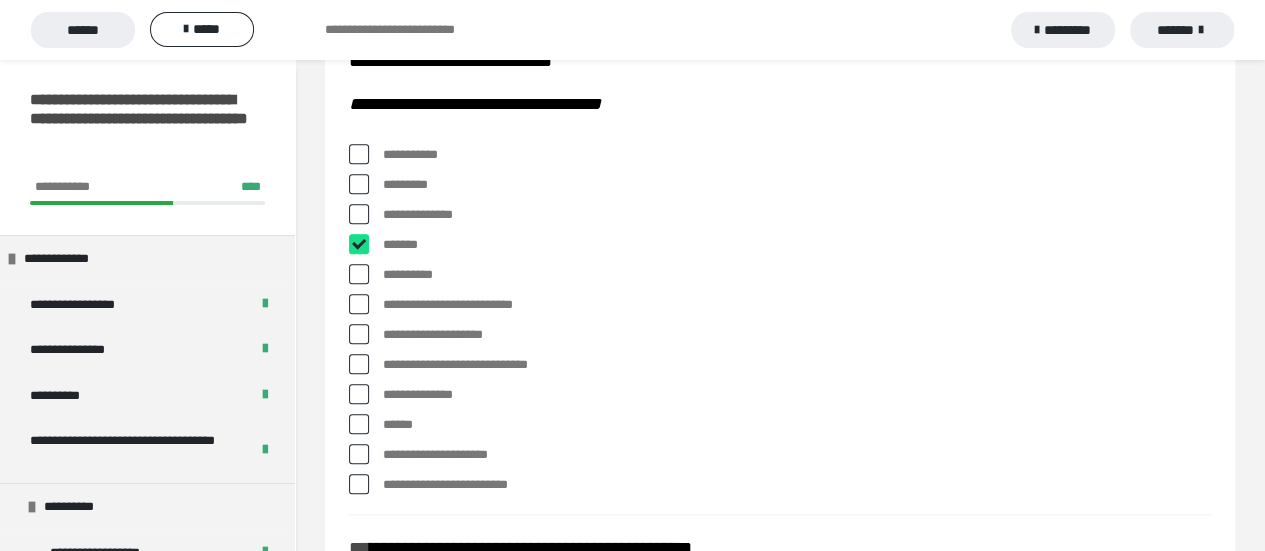 checkbox on "****" 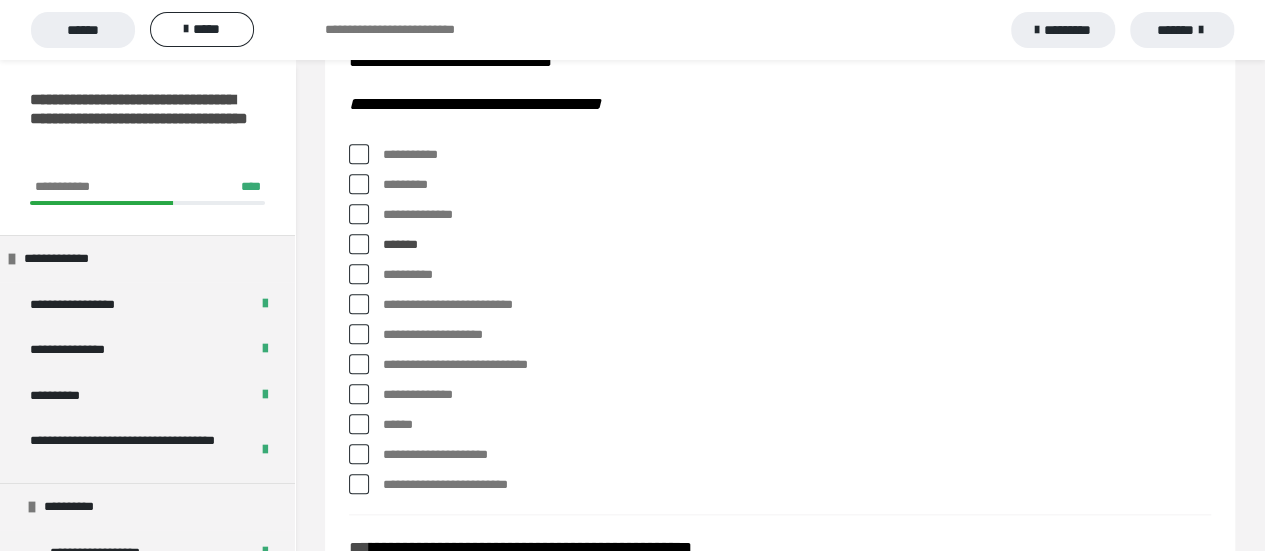 click at bounding box center [359, 214] 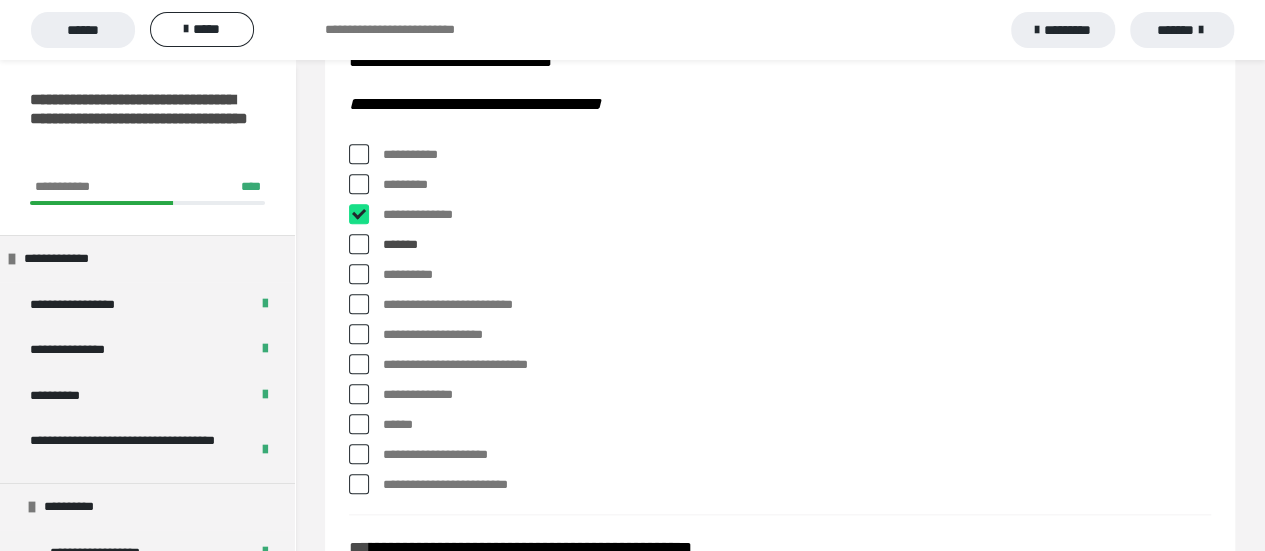 checkbox on "****" 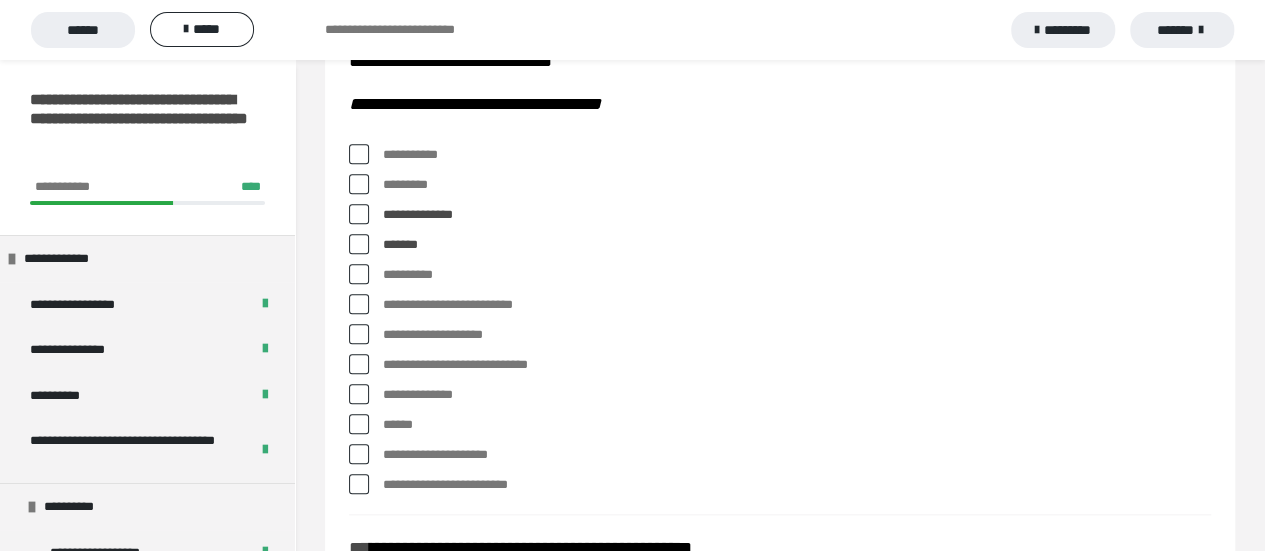 click on "**********" at bounding box center (780, 155) 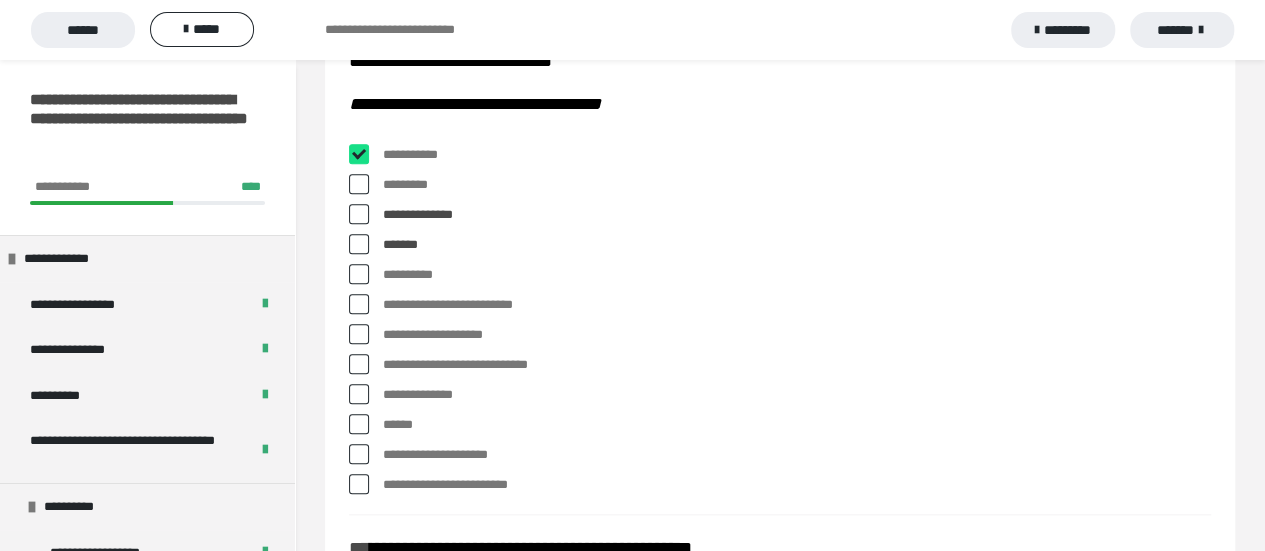checkbox on "****" 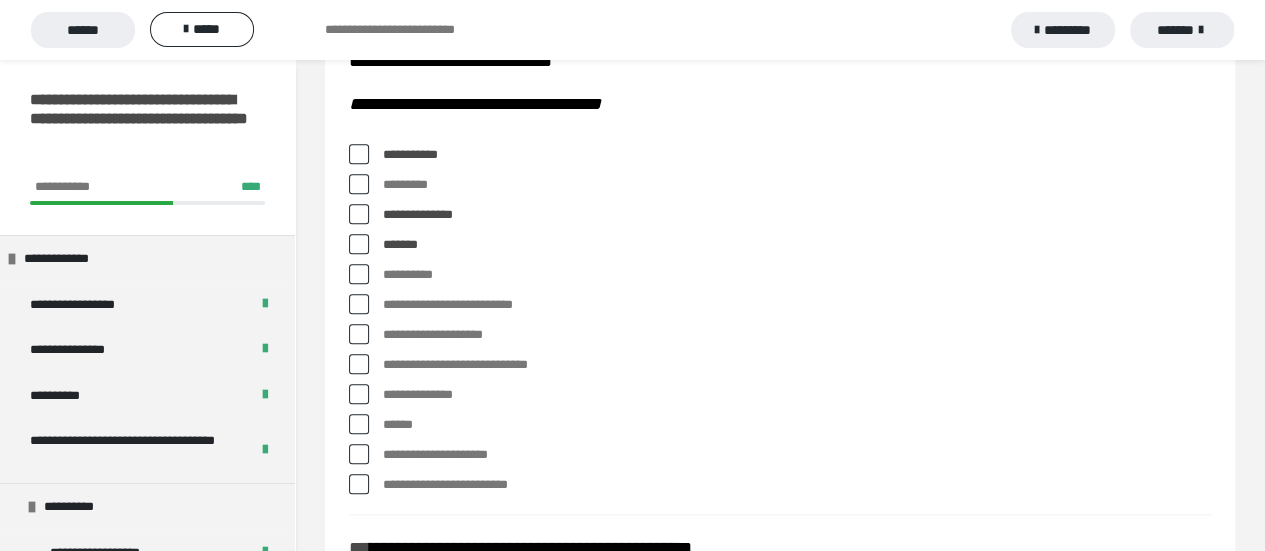 click at bounding box center [359, 364] 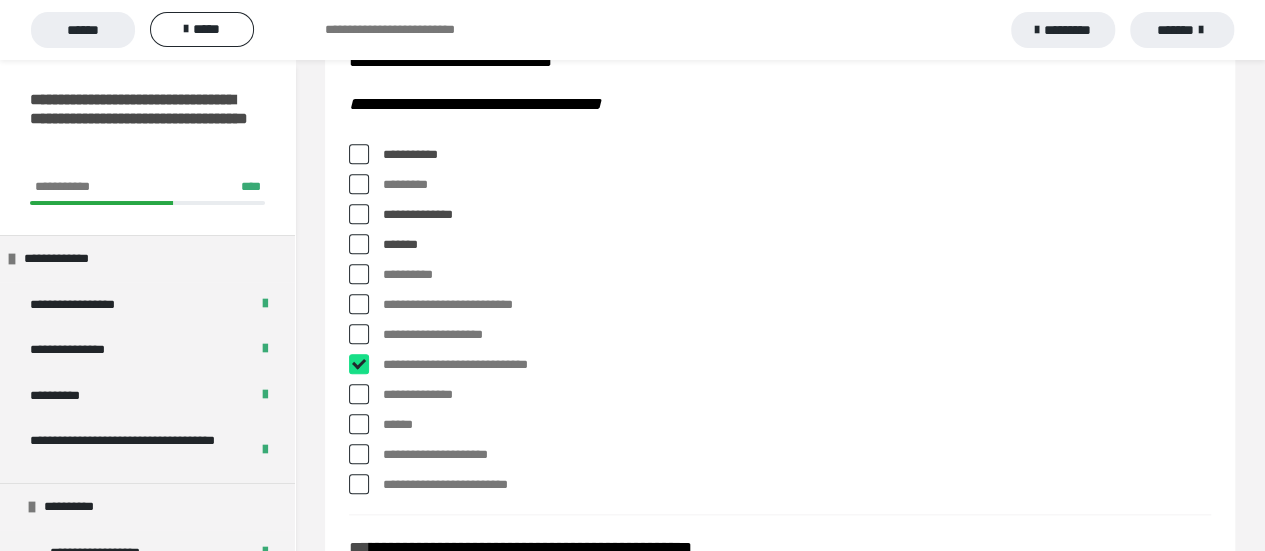 checkbox on "****" 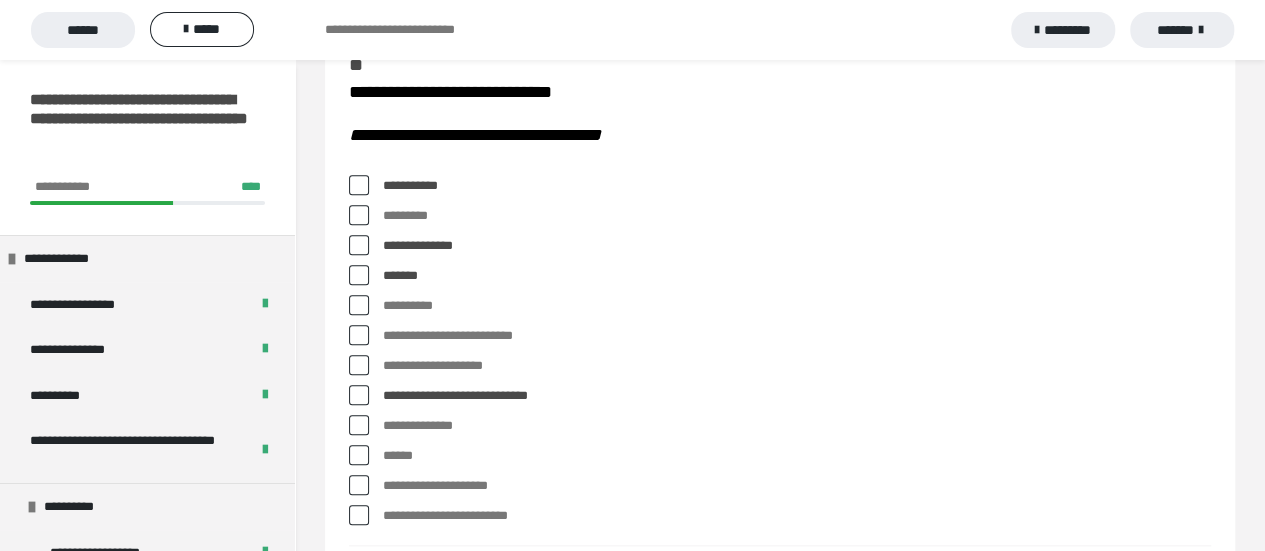 scroll, scrollTop: 800, scrollLeft: 0, axis: vertical 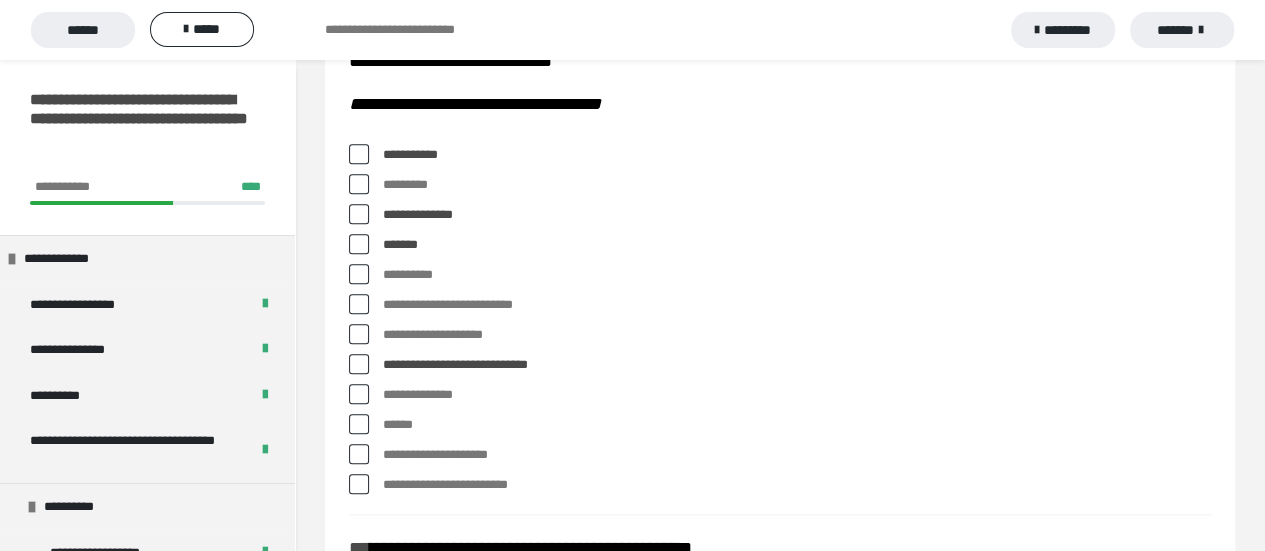 click at bounding box center [359, 484] 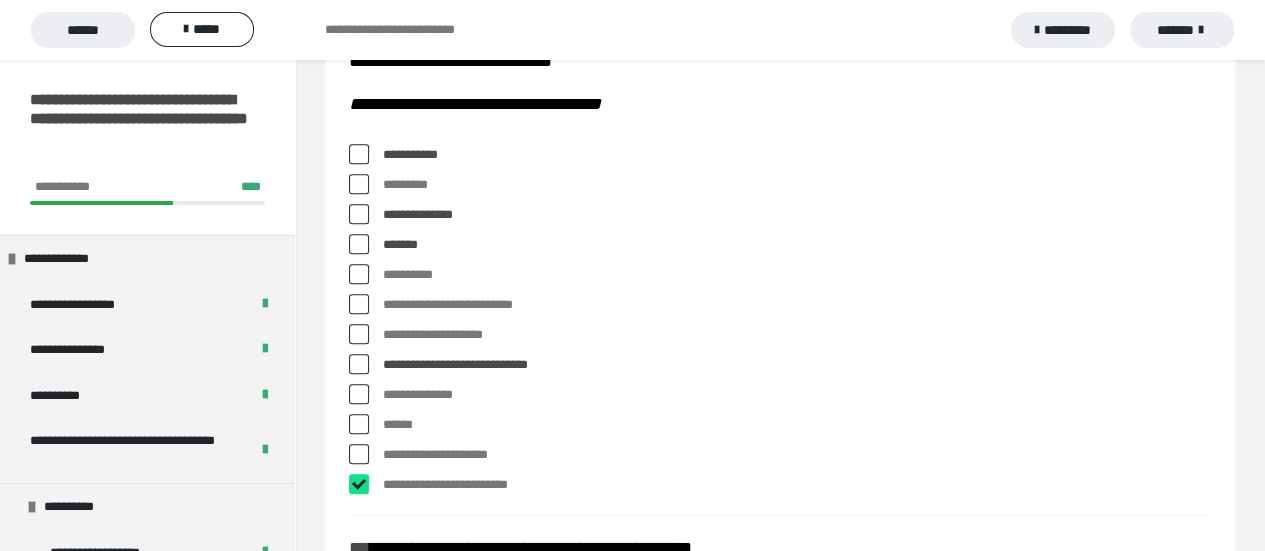 checkbox on "****" 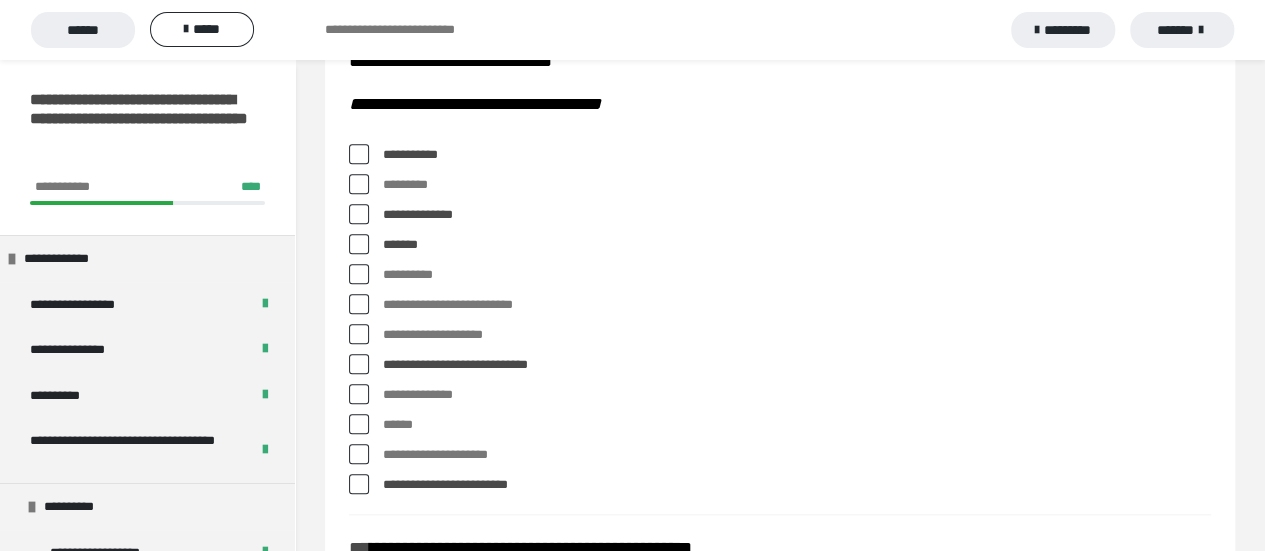 click at bounding box center [359, 334] 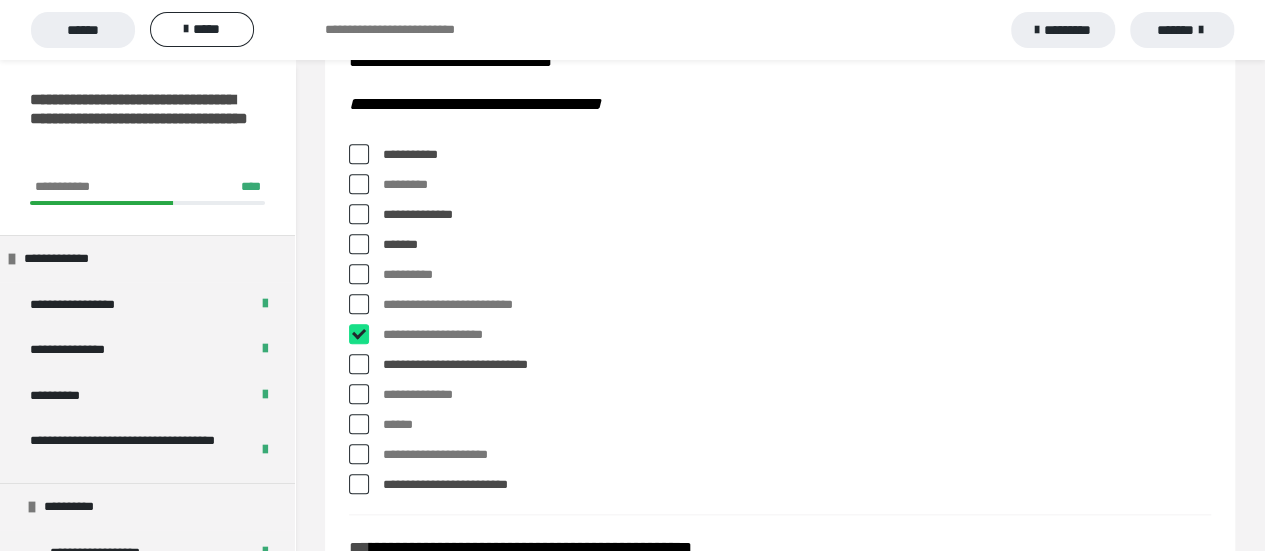 checkbox on "****" 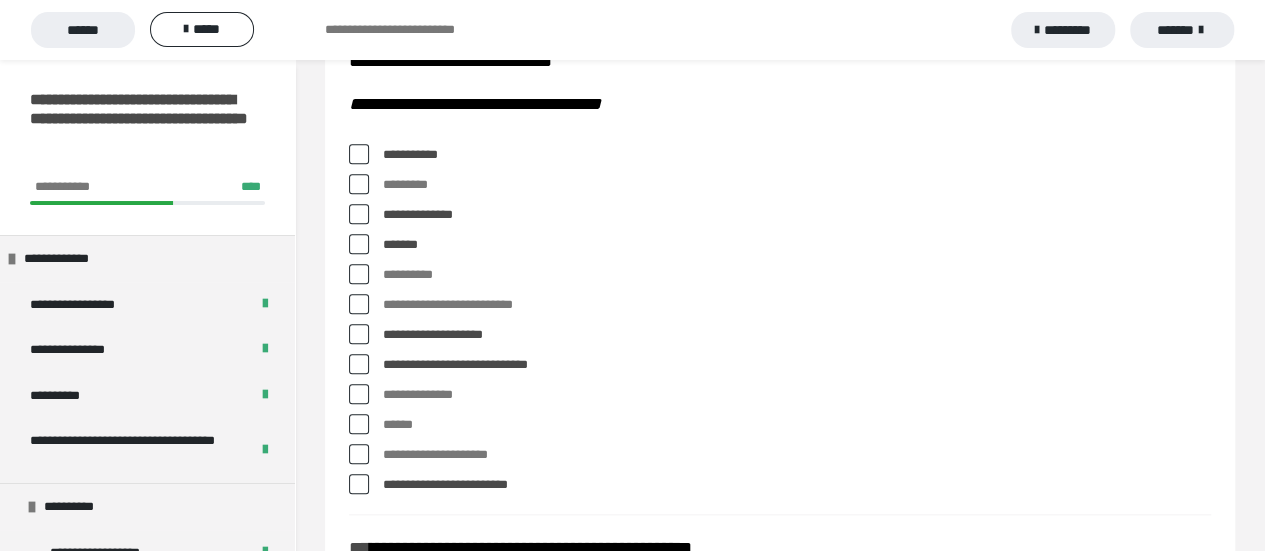 click at bounding box center (359, 304) 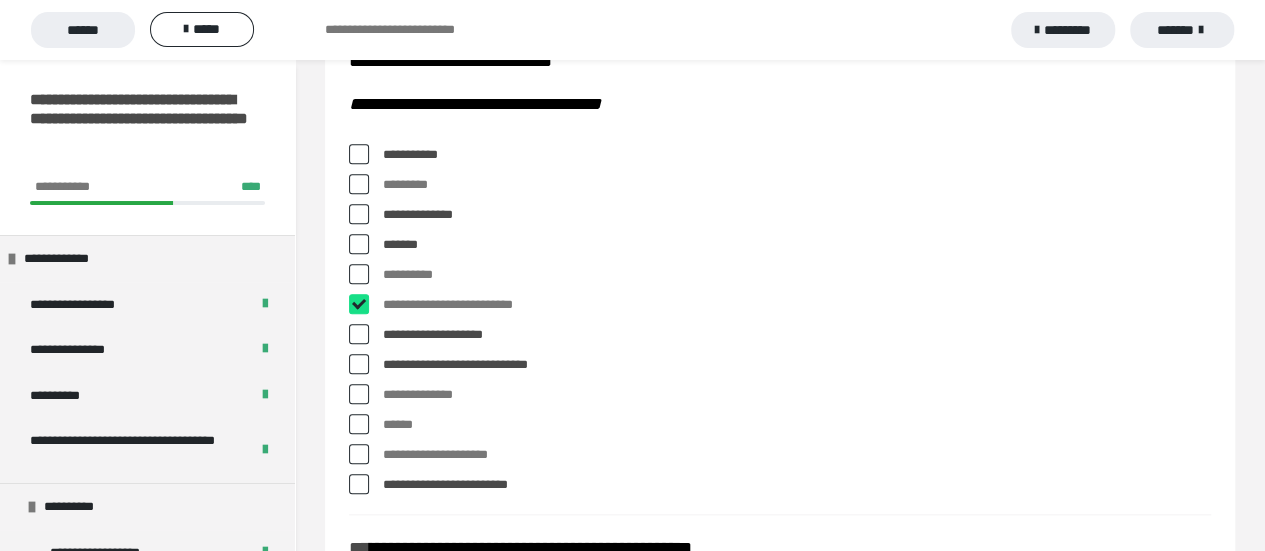checkbox on "****" 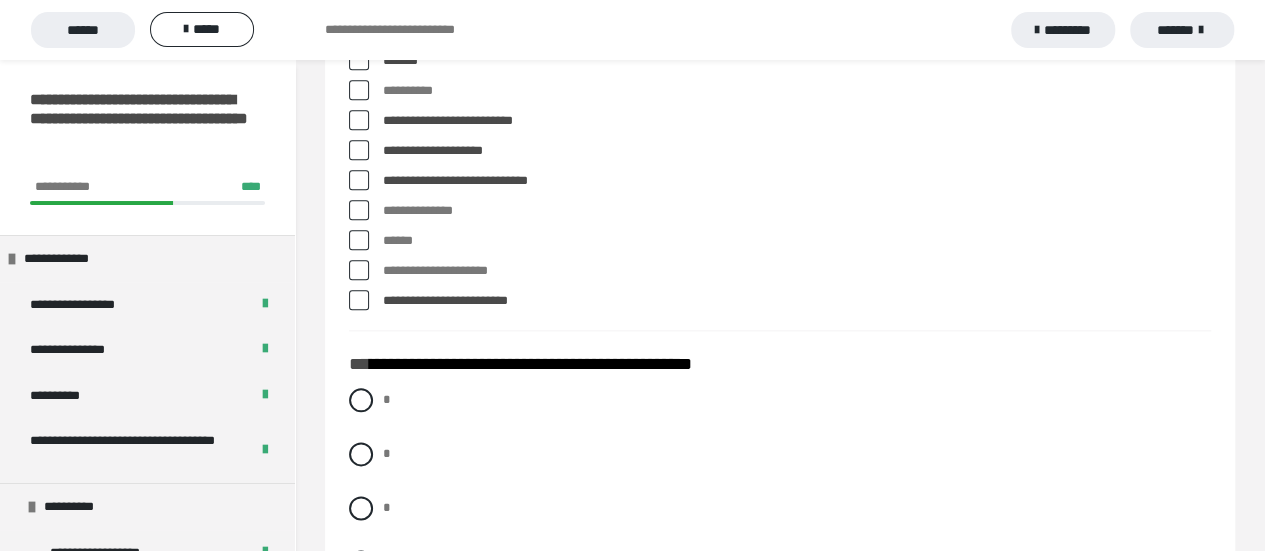 scroll, scrollTop: 1100, scrollLeft: 0, axis: vertical 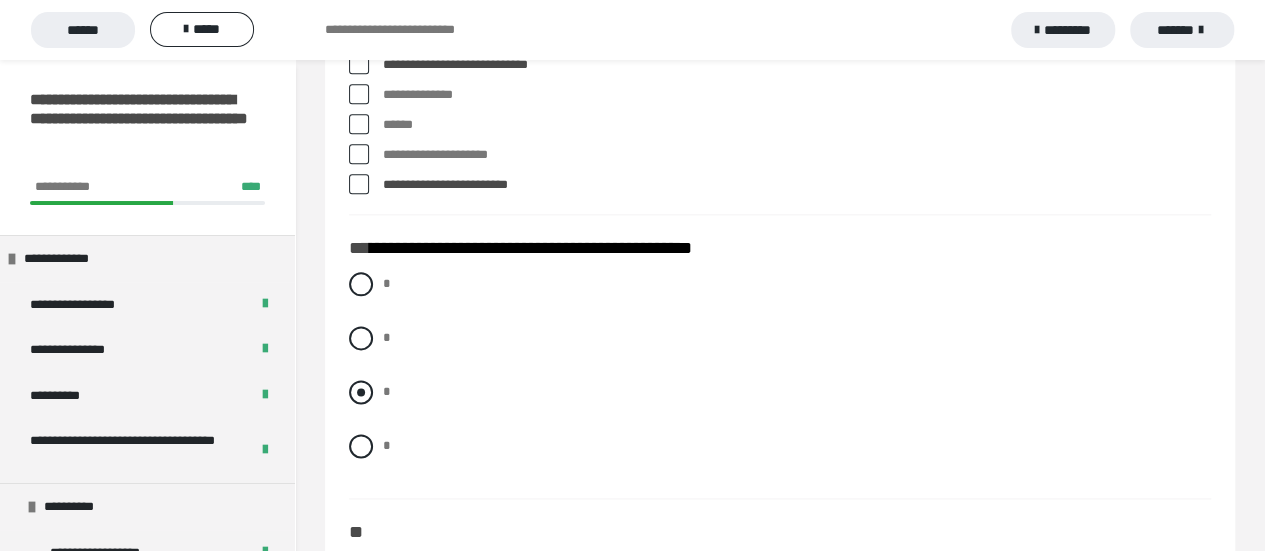 click on "*" at bounding box center [387, 391] 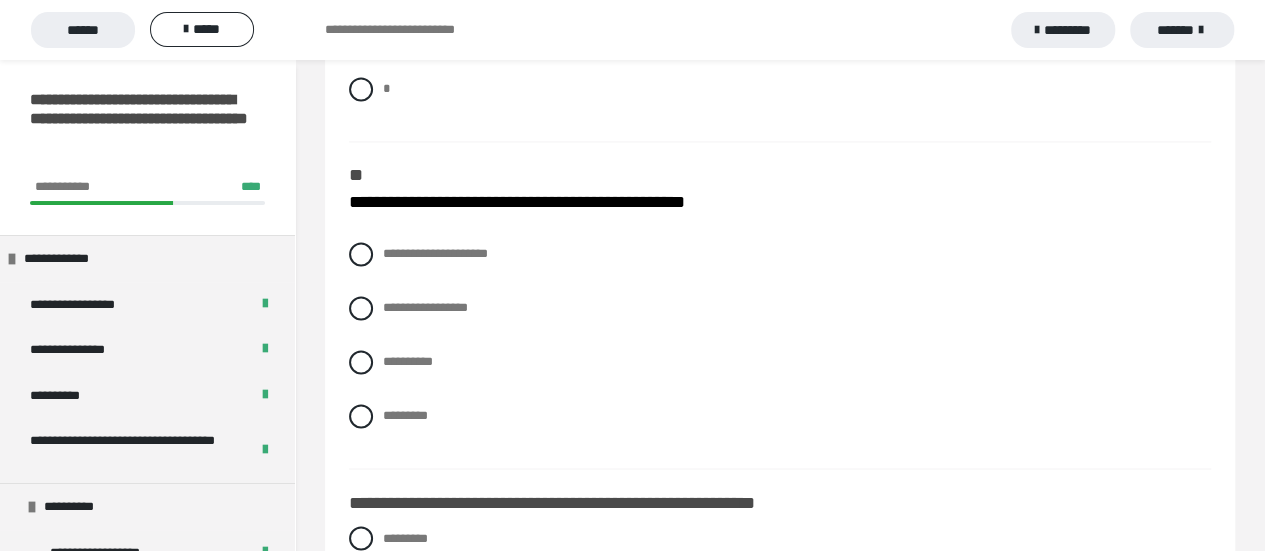 scroll, scrollTop: 1500, scrollLeft: 0, axis: vertical 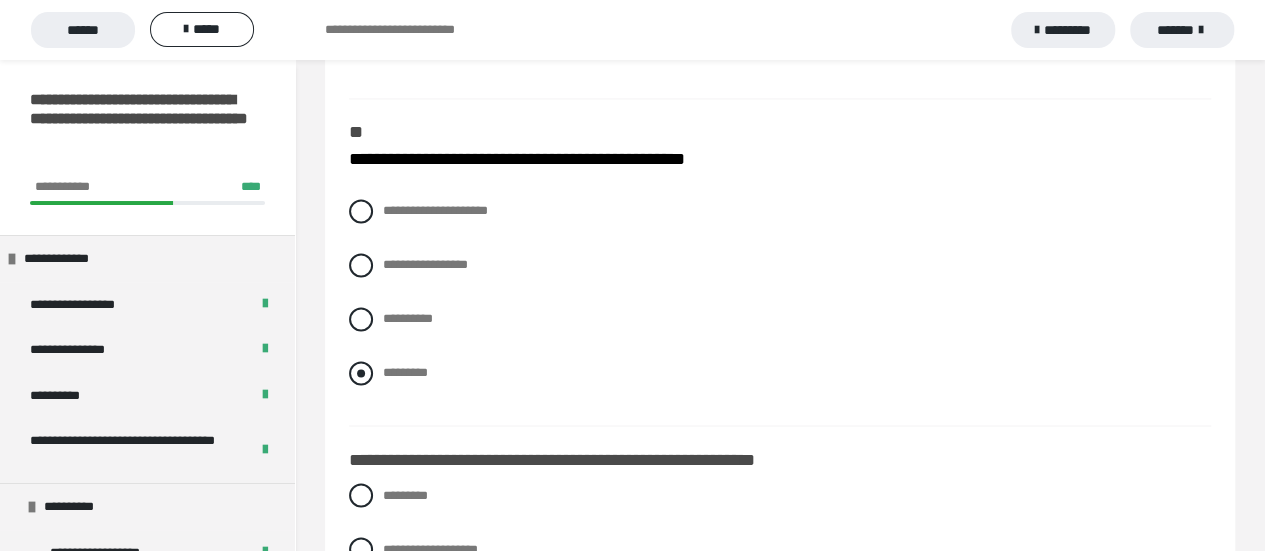 click on "*********" at bounding box center [389, 367] 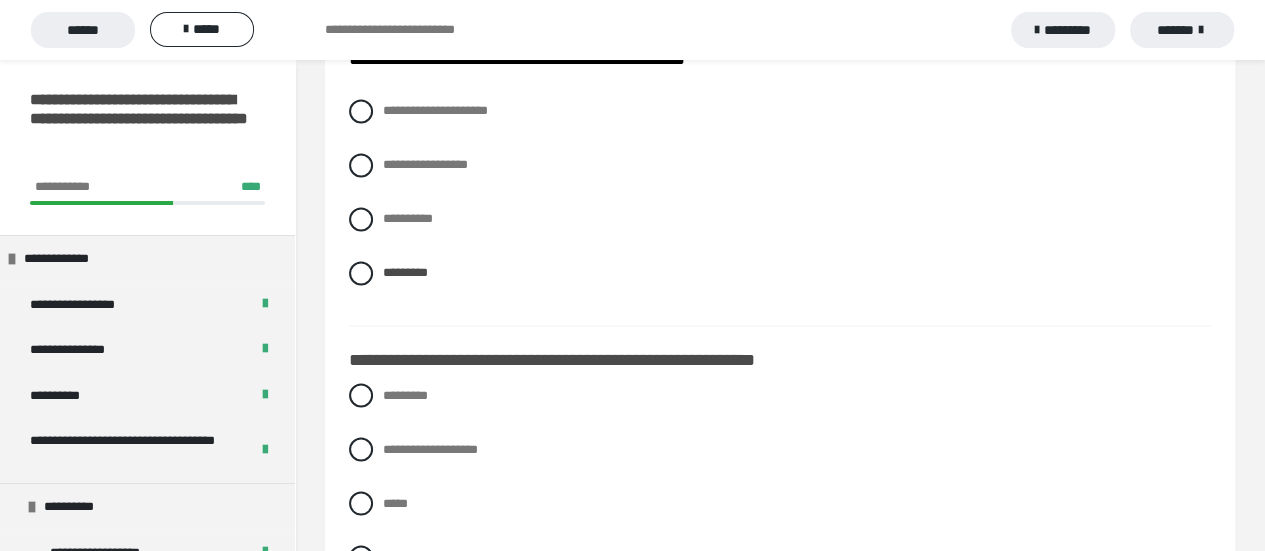 scroll, scrollTop: 1700, scrollLeft: 0, axis: vertical 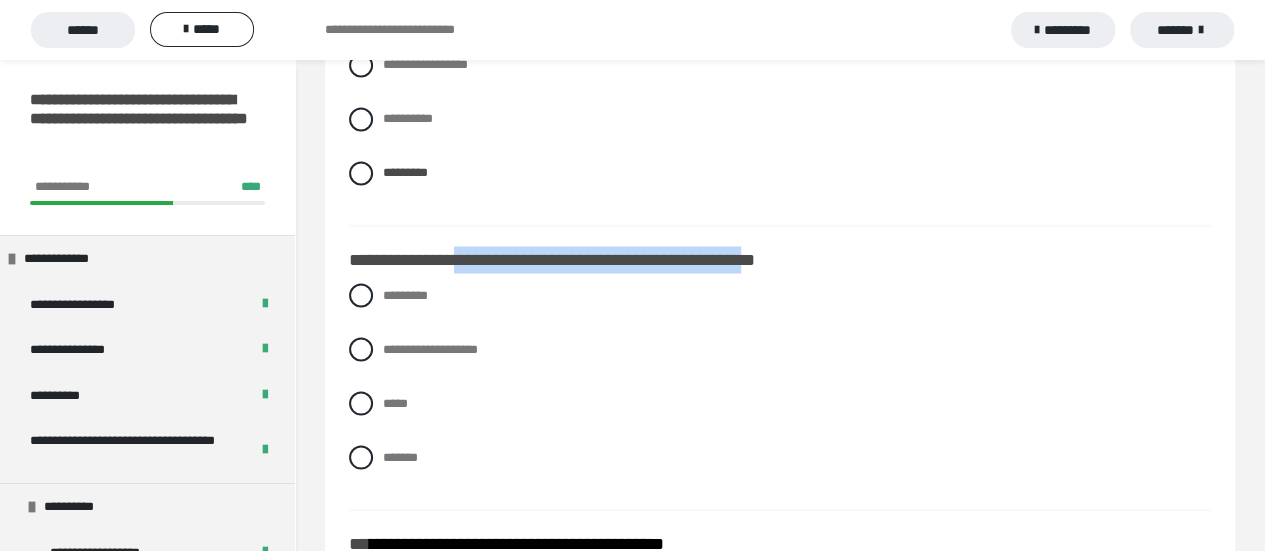 drag, startPoint x: 484, startPoint y: 253, endPoint x: 844, endPoint y: 257, distance: 360.02222 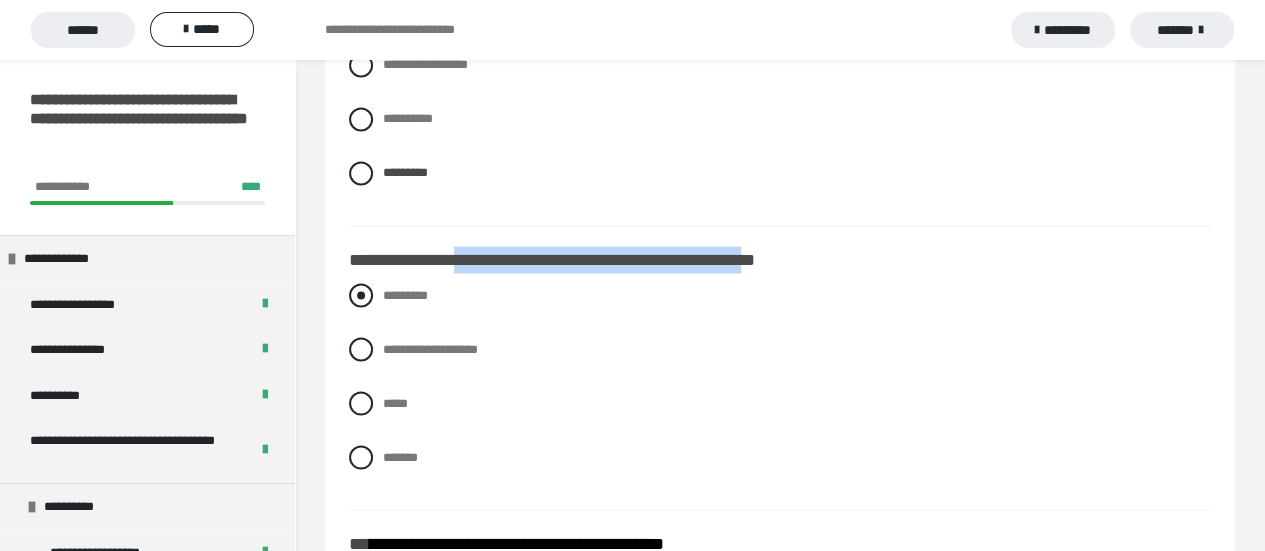 click at bounding box center [361, 295] 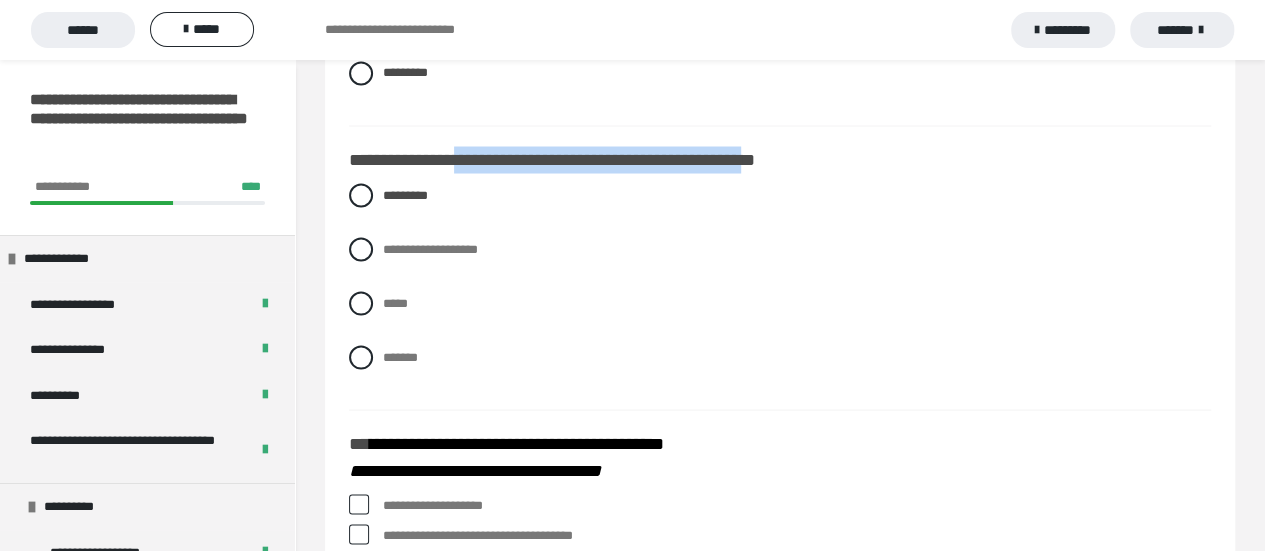 scroll, scrollTop: 2000, scrollLeft: 0, axis: vertical 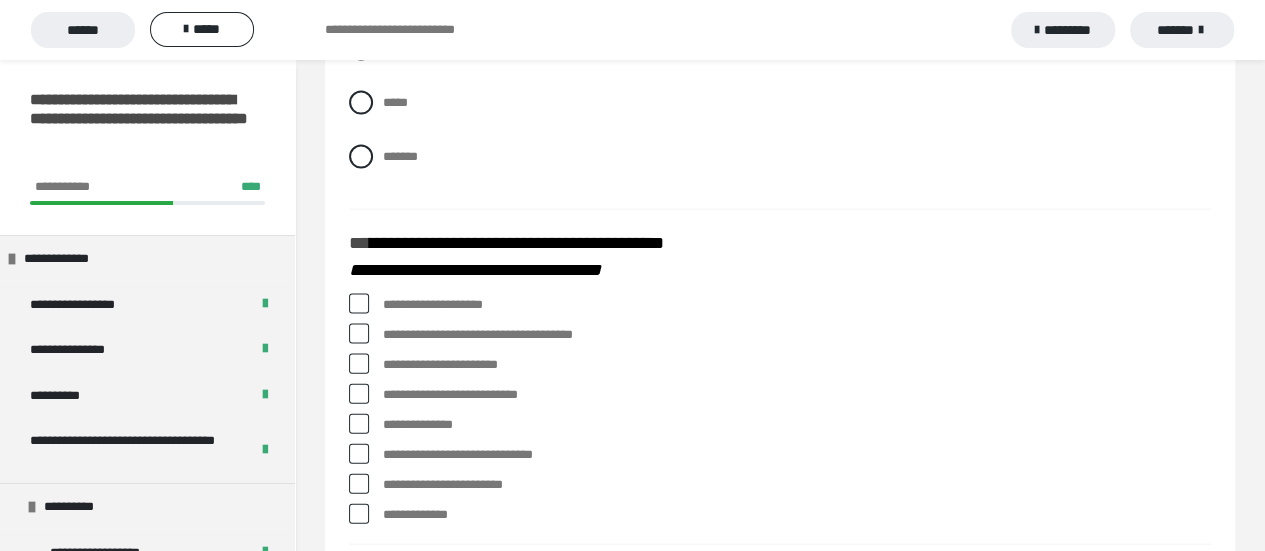 click at bounding box center [359, 364] 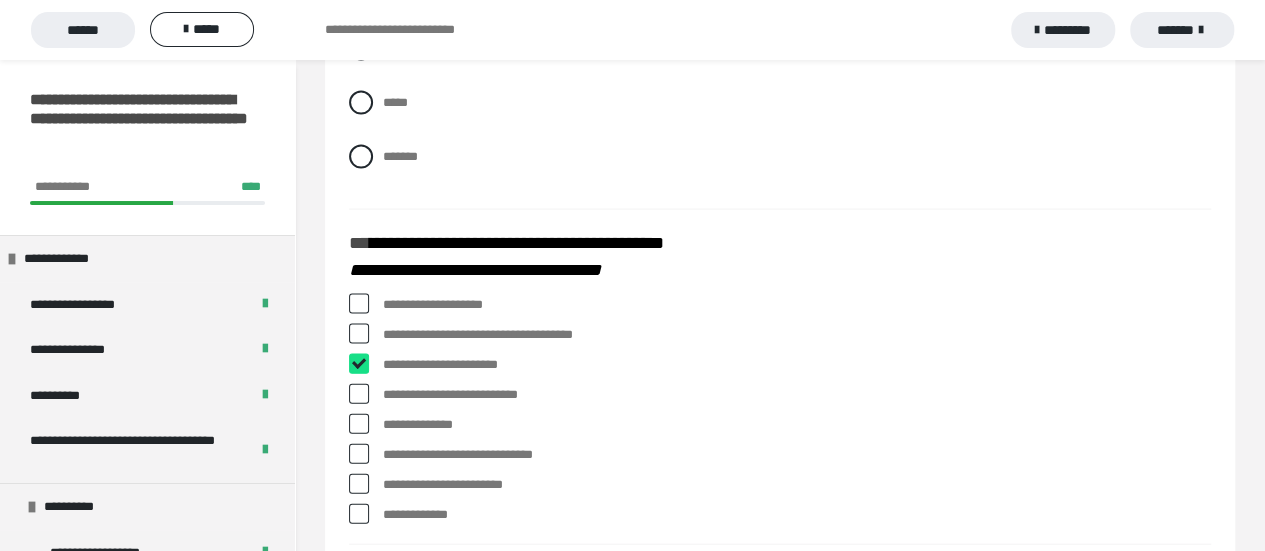 checkbox on "****" 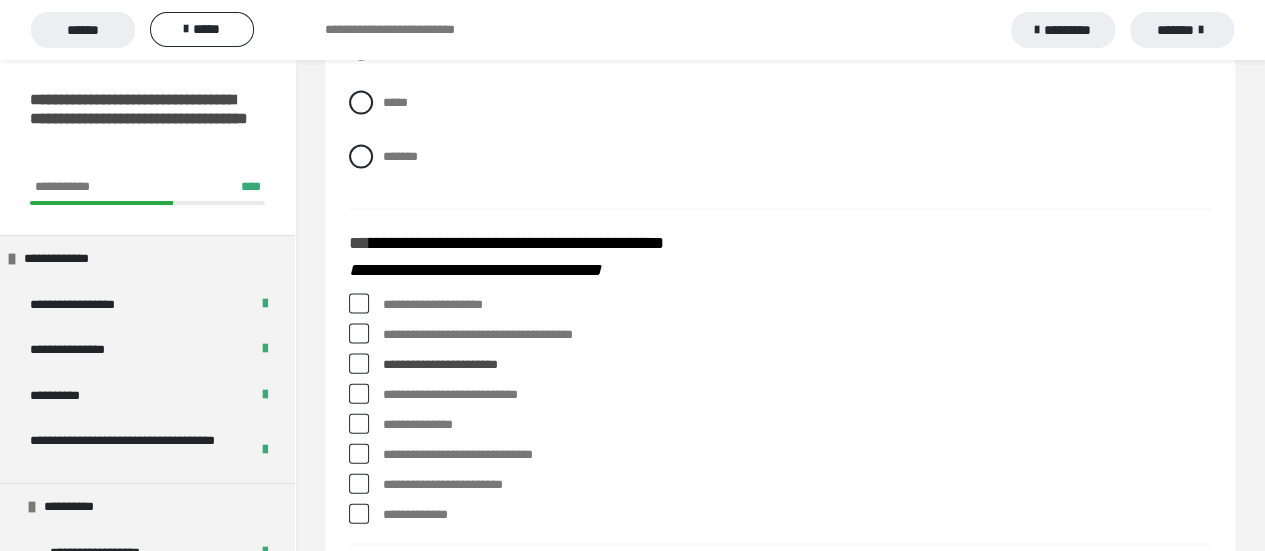 click at bounding box center [359, 394] 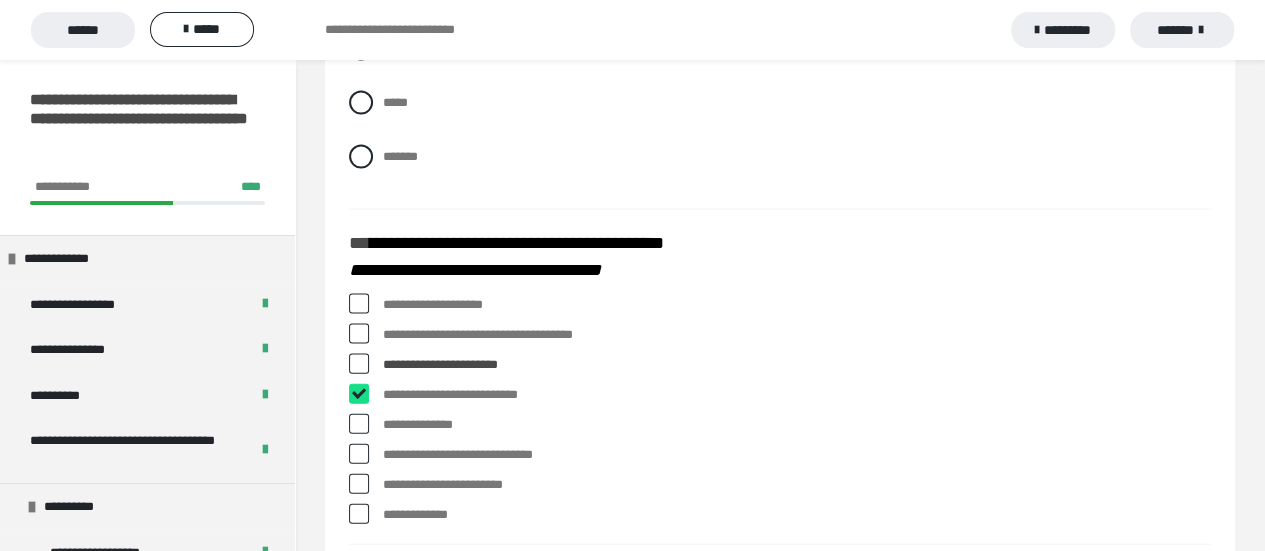 checkbox on "****" 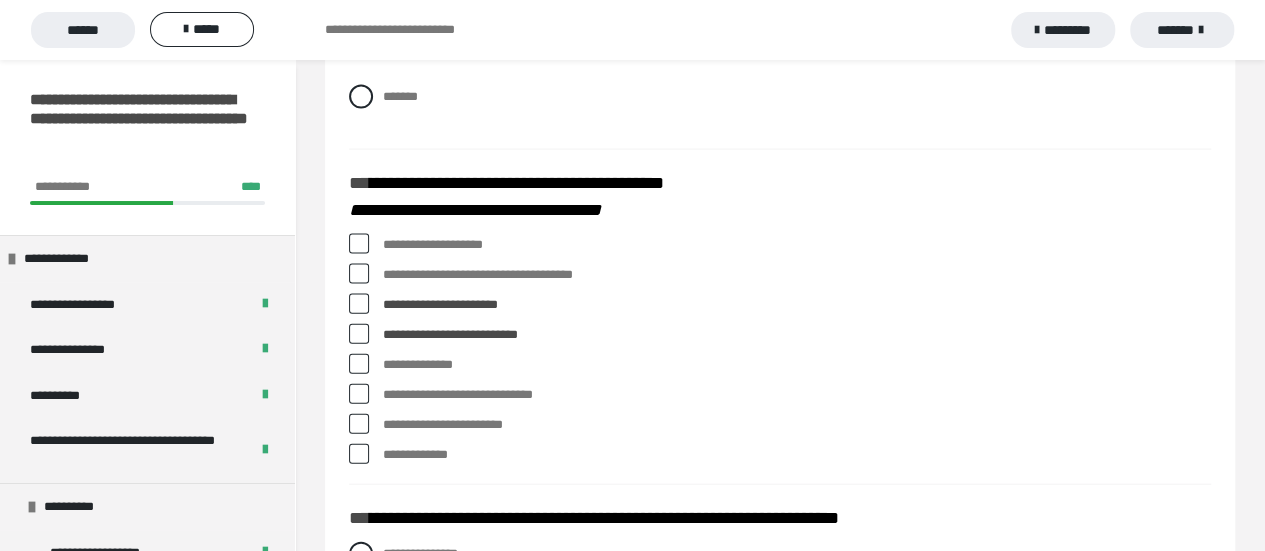 scroll, scrollTop: 2100, scrollLeft: 0, axis: vertical 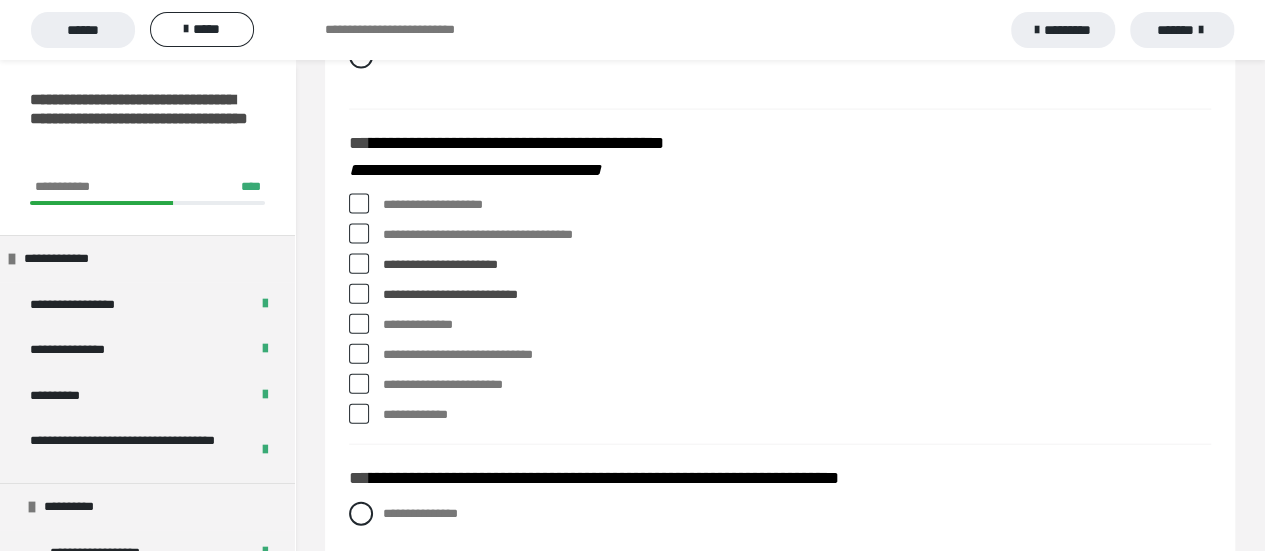 click at bounding box center [359, 384] 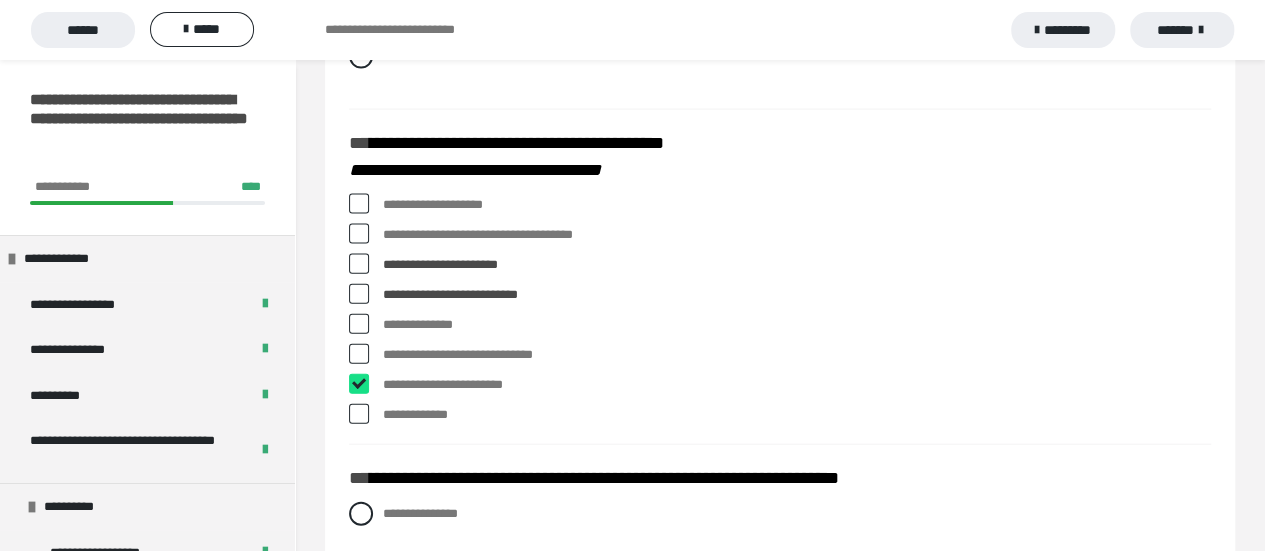 checkbox on "****" 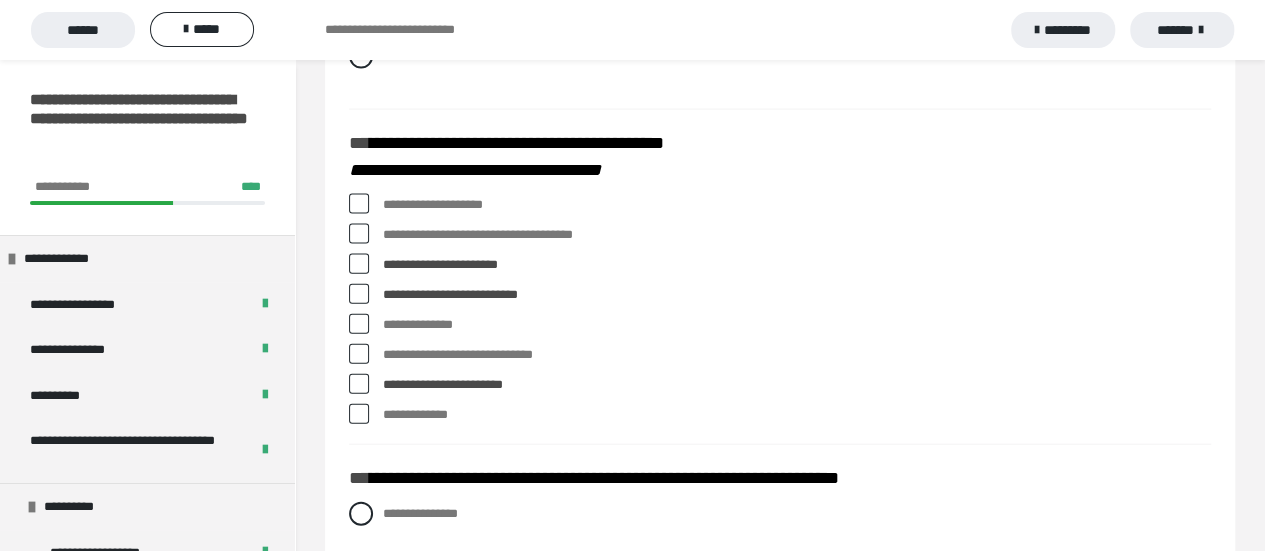 click on "**********" at bounding box center (780, 205) 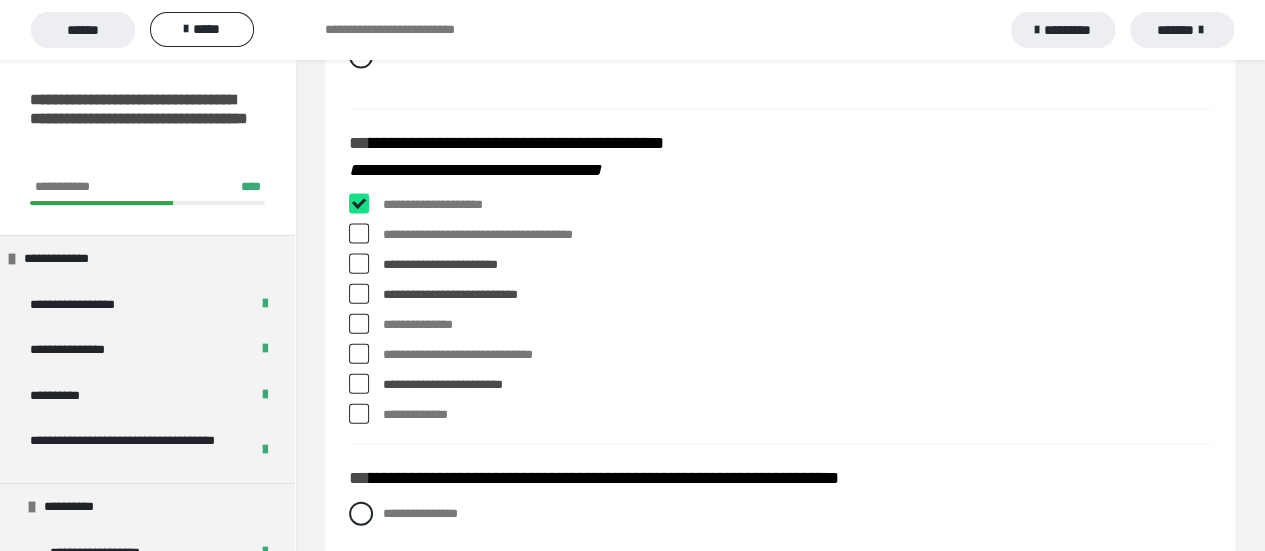 checkbox on "****" 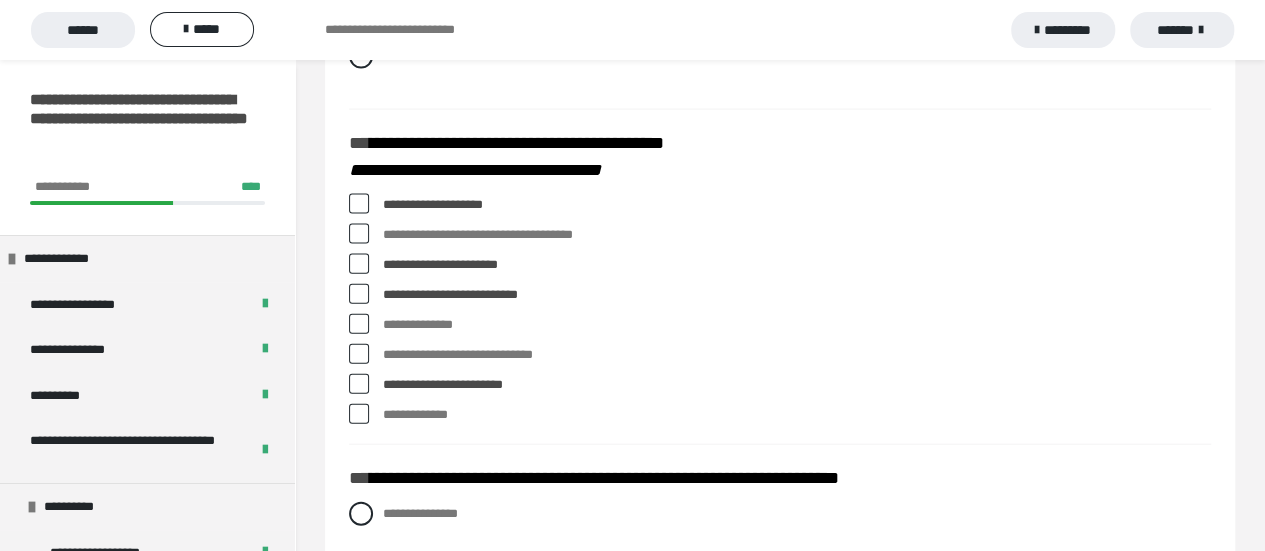click on "**********" at bounding box center (797, 235) 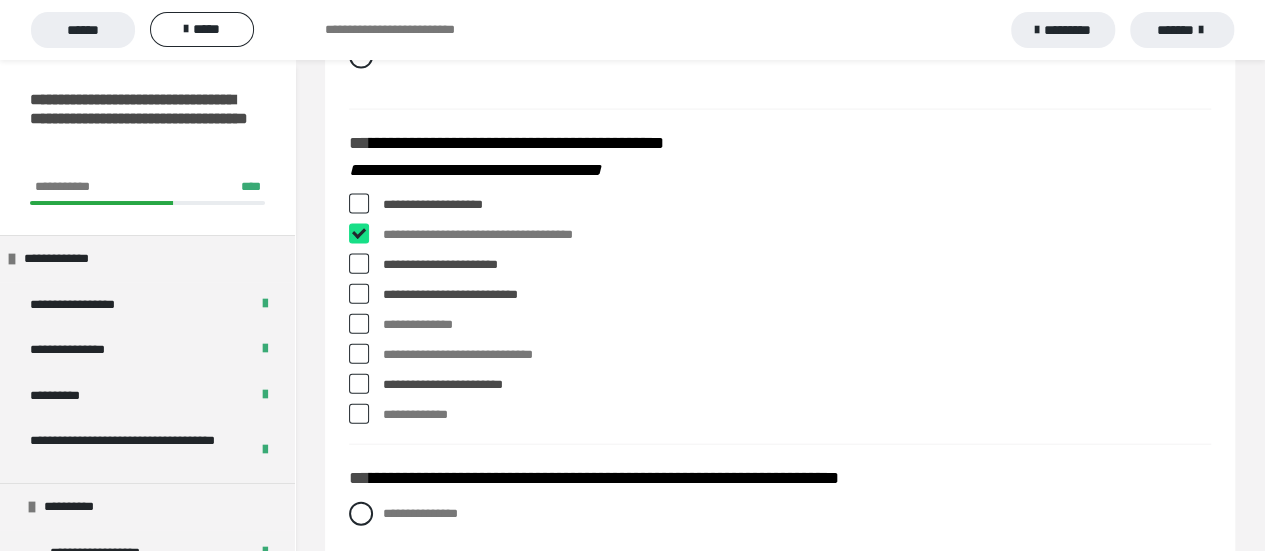 checkbox on "****" 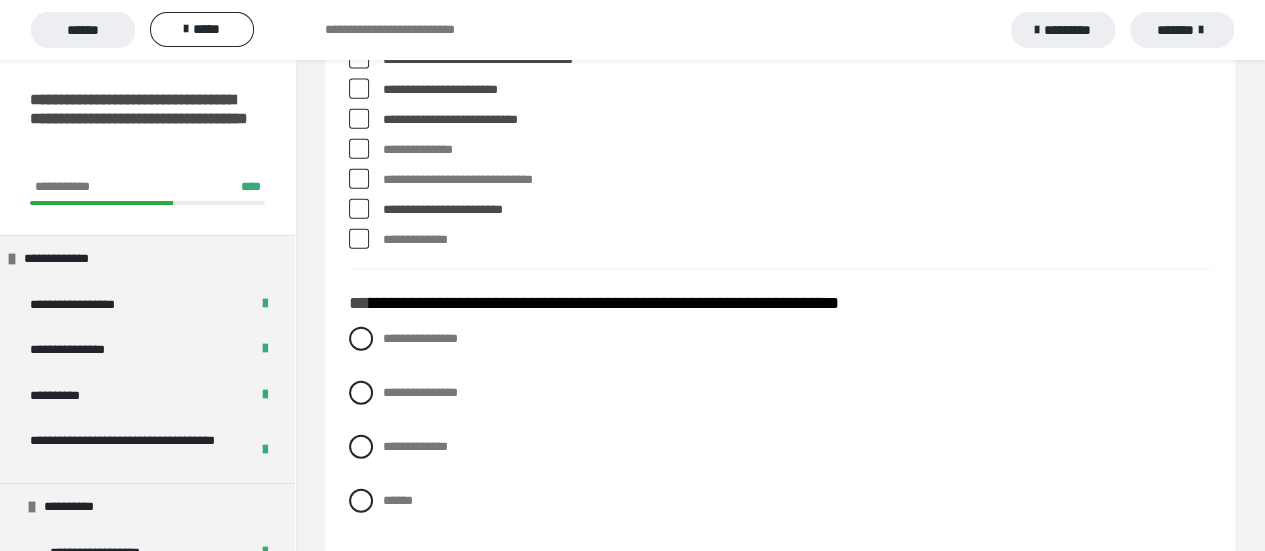 scroll, scrollTop: 2300, scrollLeft: 0, axis: vertical 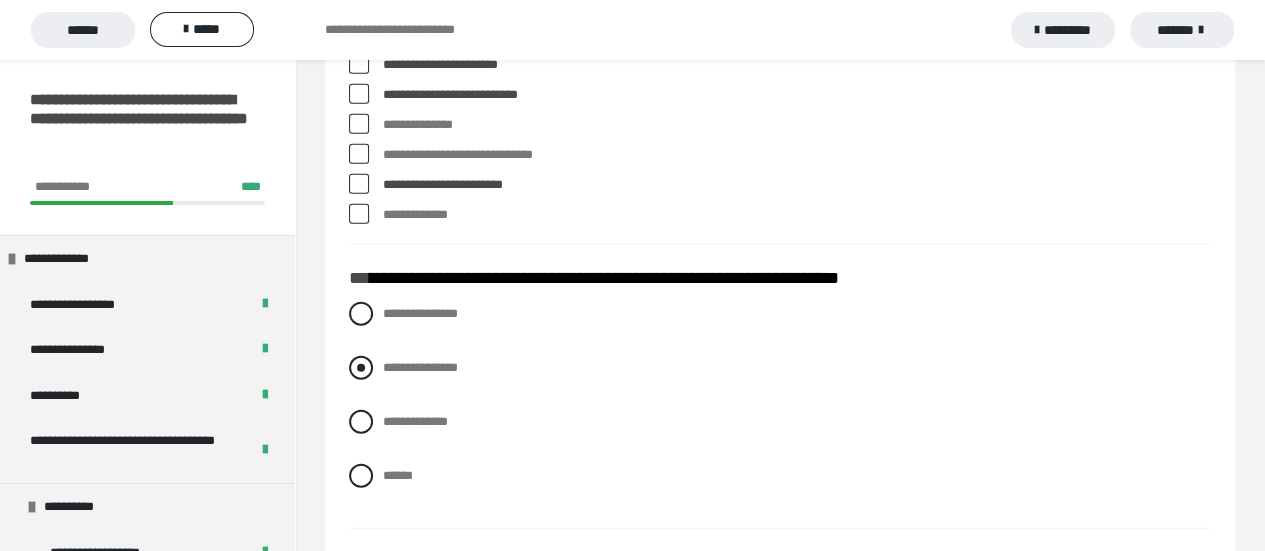 click at bounding box center [361, 368] 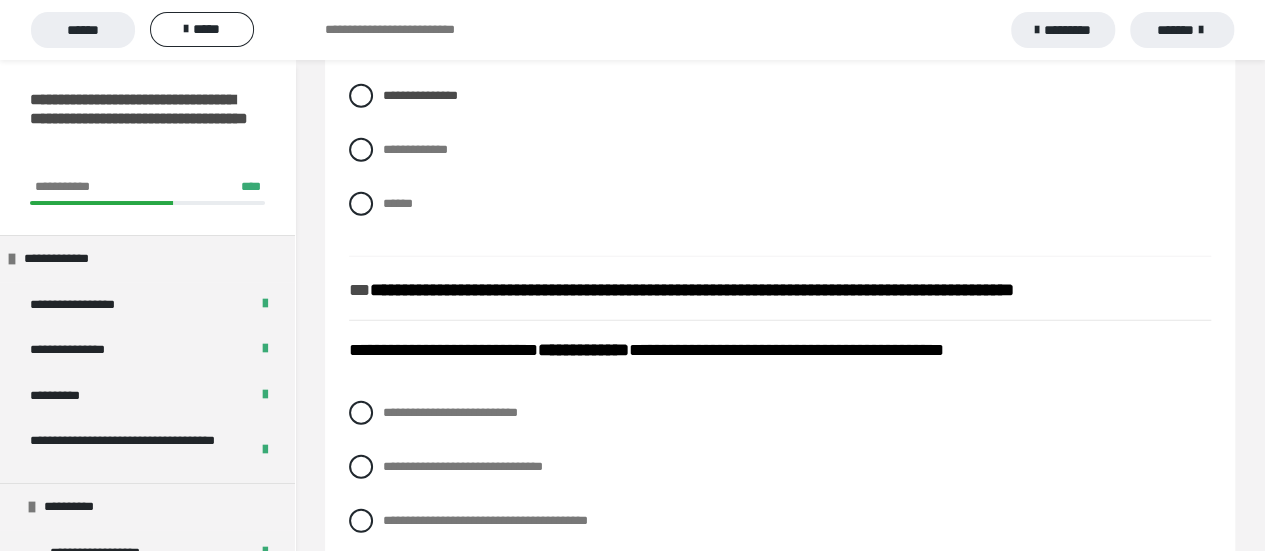 scroll, scrollTop: 2700, scrollLeft: 0, axis: vertical 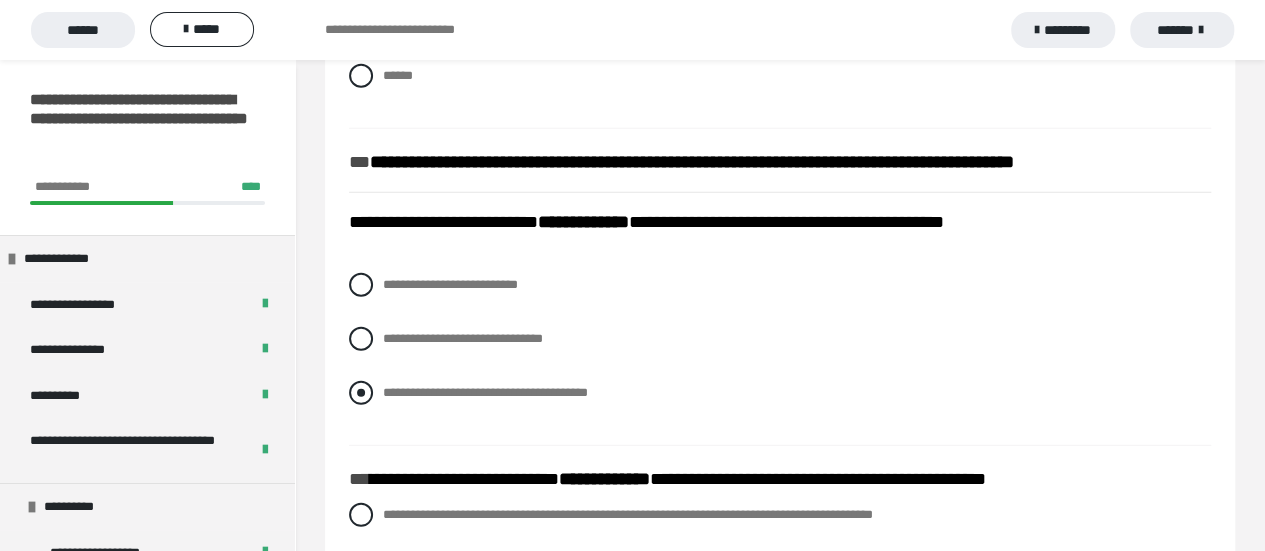 click at bounding box center (361, 393) 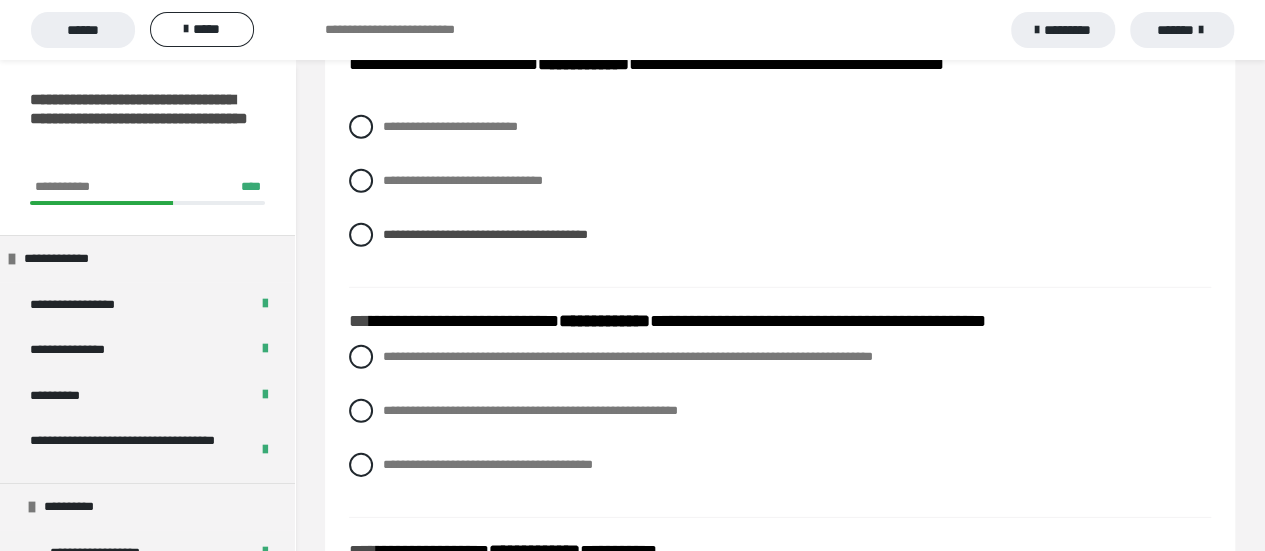scroll, scrollTop: 2900, scrollLeft: 0, axis: vertical 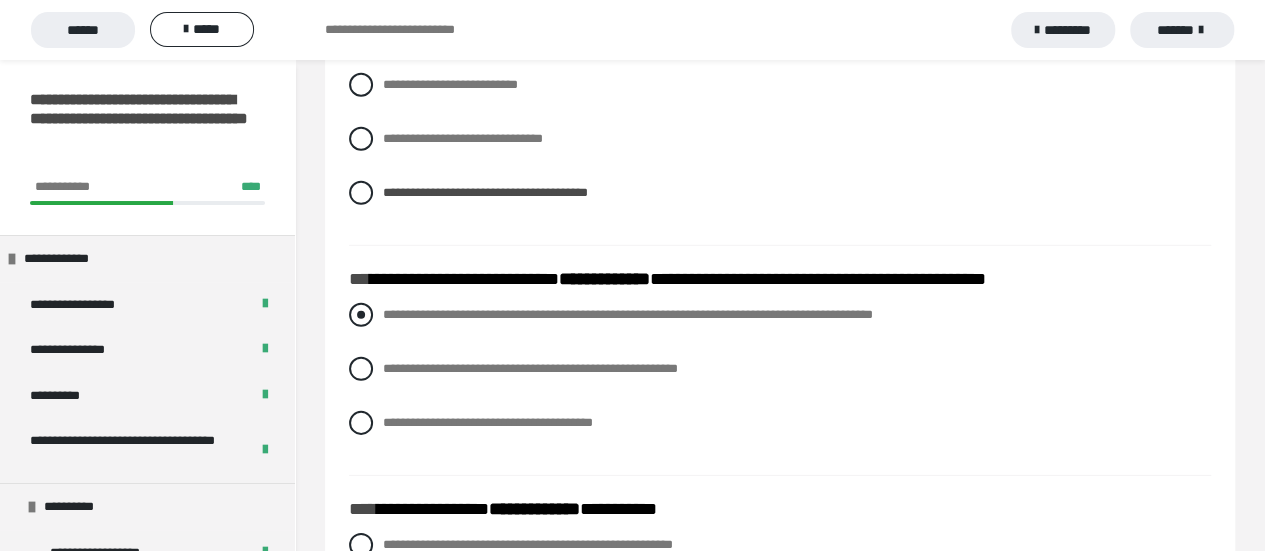 click at bounding box center [361, 315] 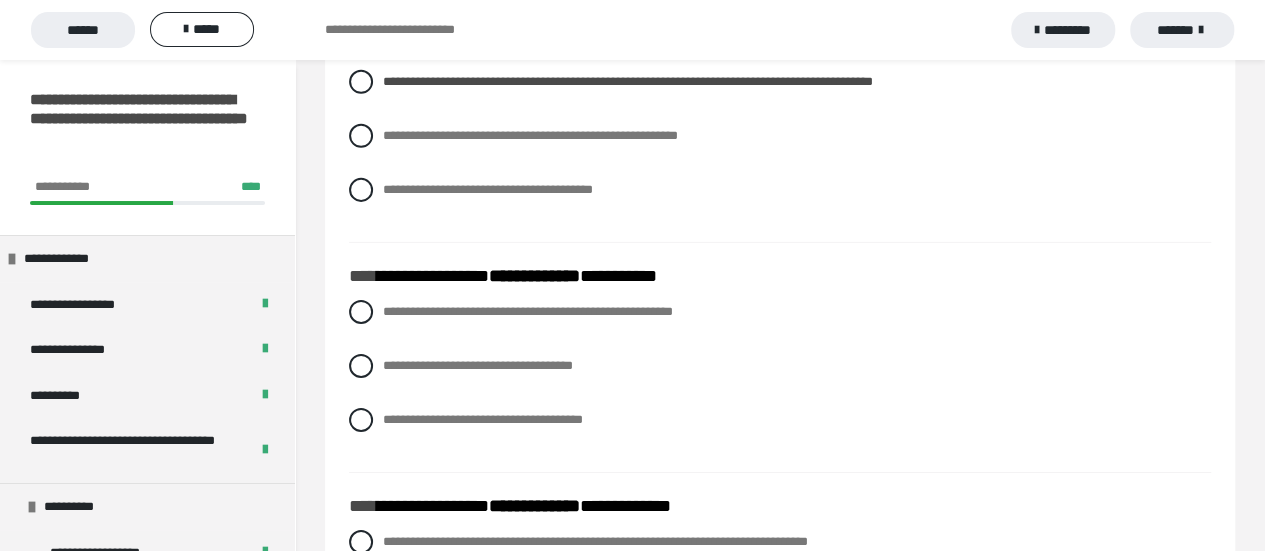 scroll, scrollTop: 3200, scrollLeft: 0, axis: vertical 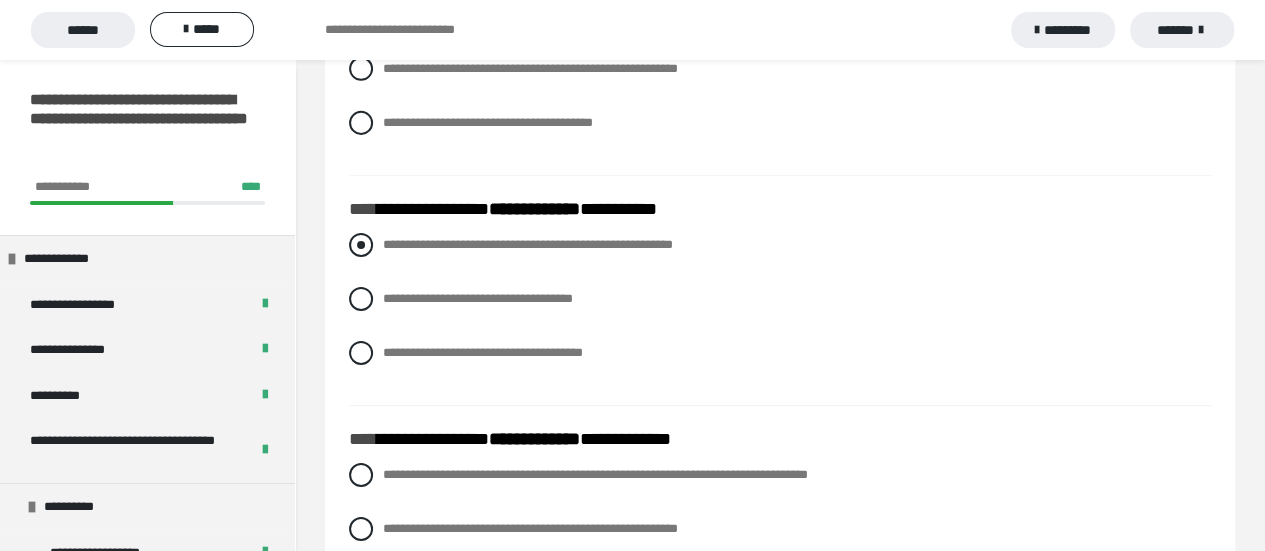 click at bounding box center (361, 245) 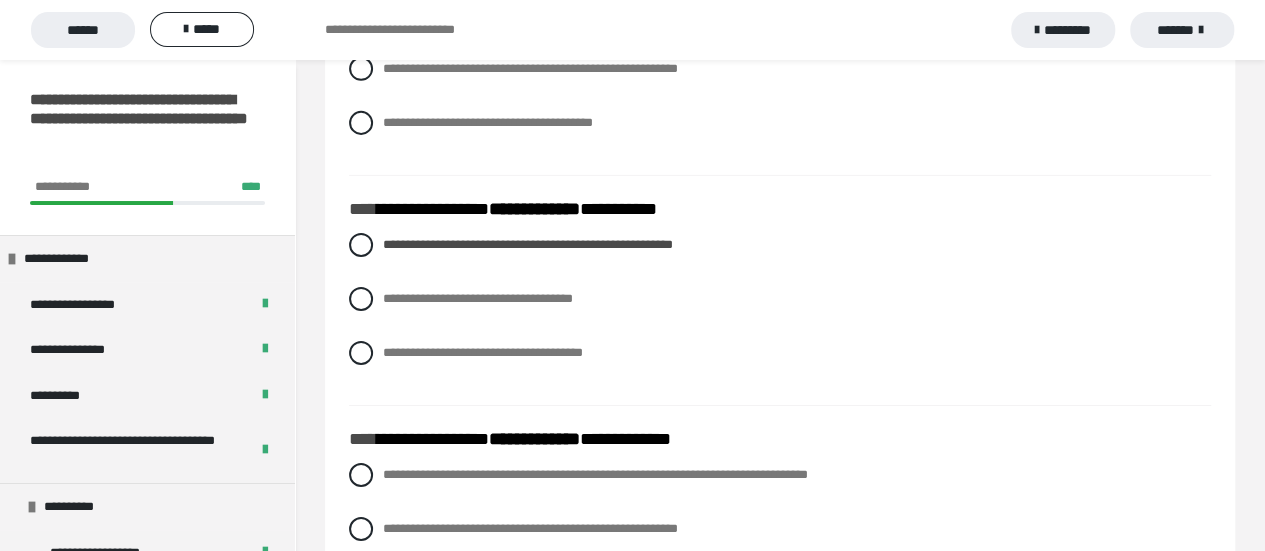 scroll, scrollTop: 3400, scrollLeft: 0, axis: vertical 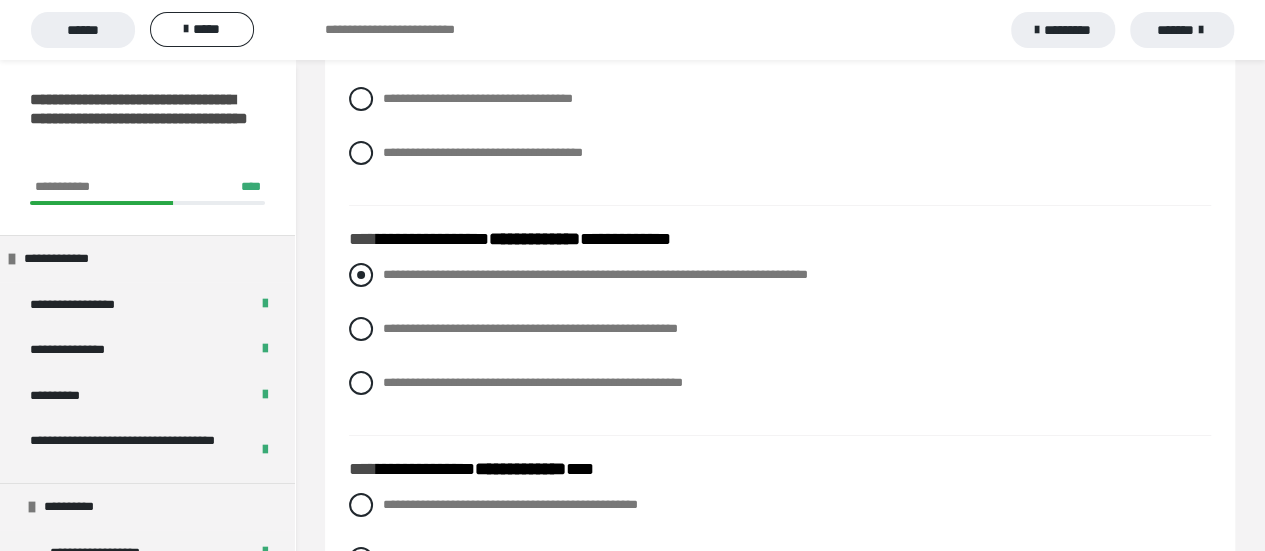 click at bounding box center [361, 275] 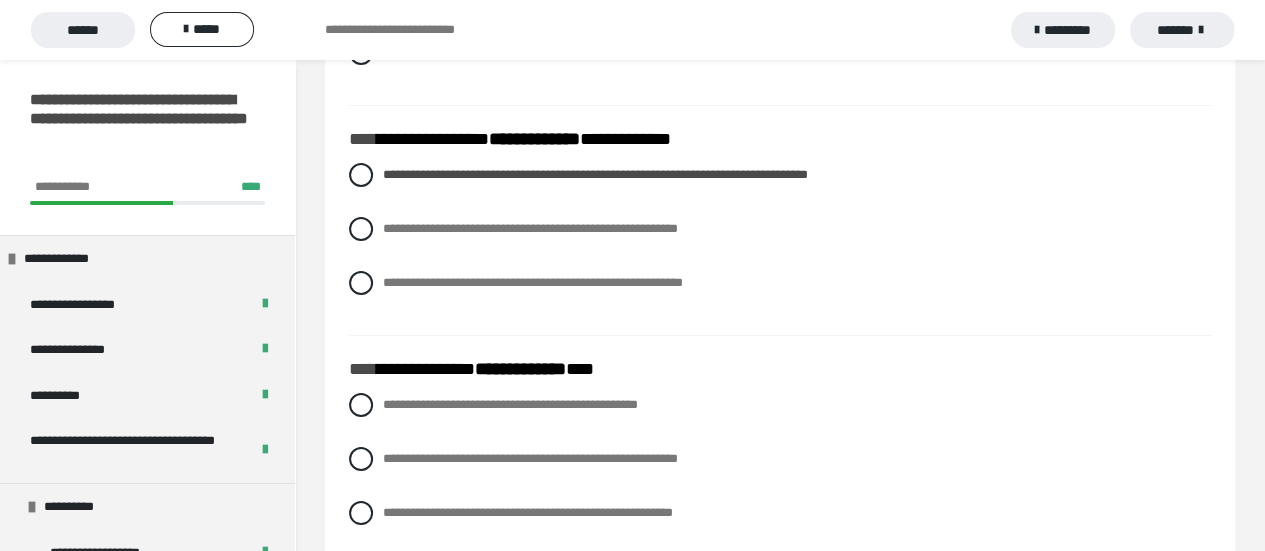 scroll, scrollTop: 3600, scrollLeft: 0, axis: vertical 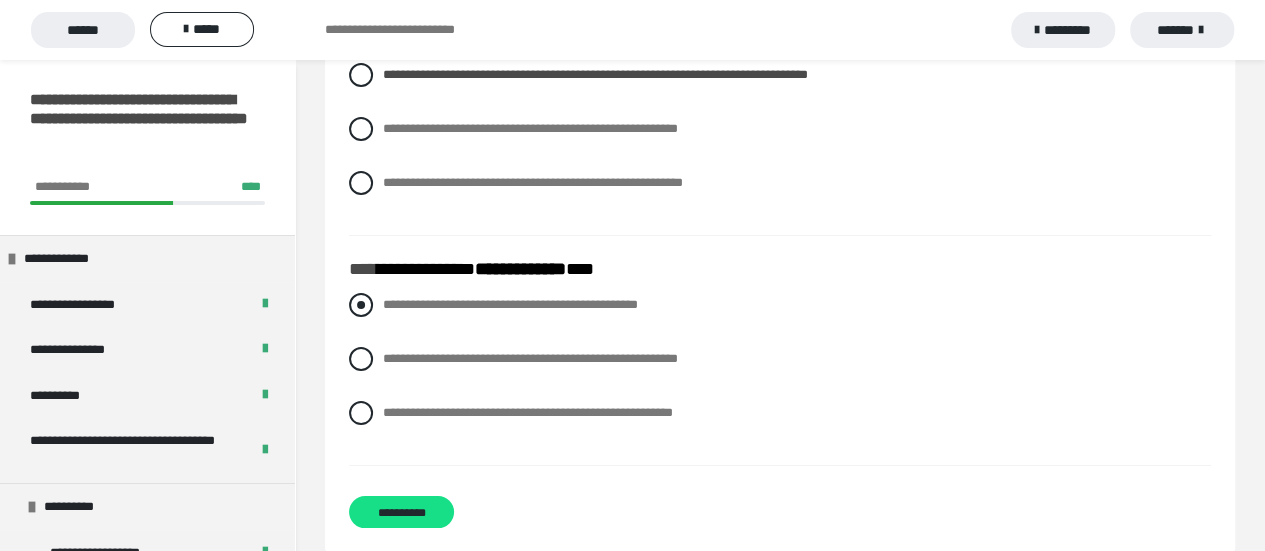 click at bounding box center (361, 305) 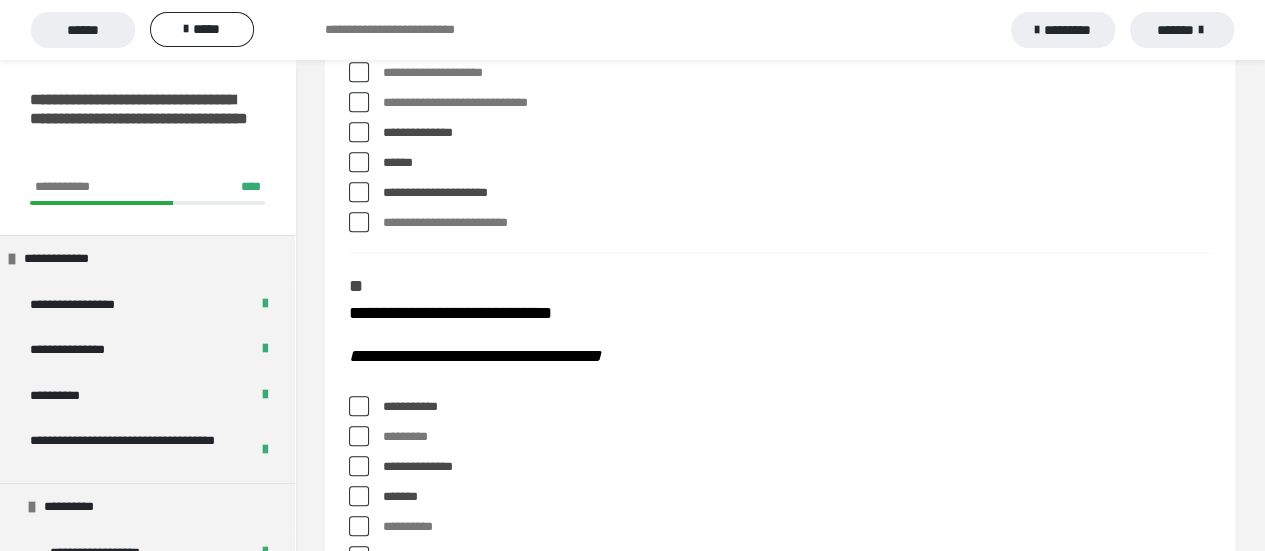 scroll, scrollTop: 0, scrollLeft: 0, axis: both 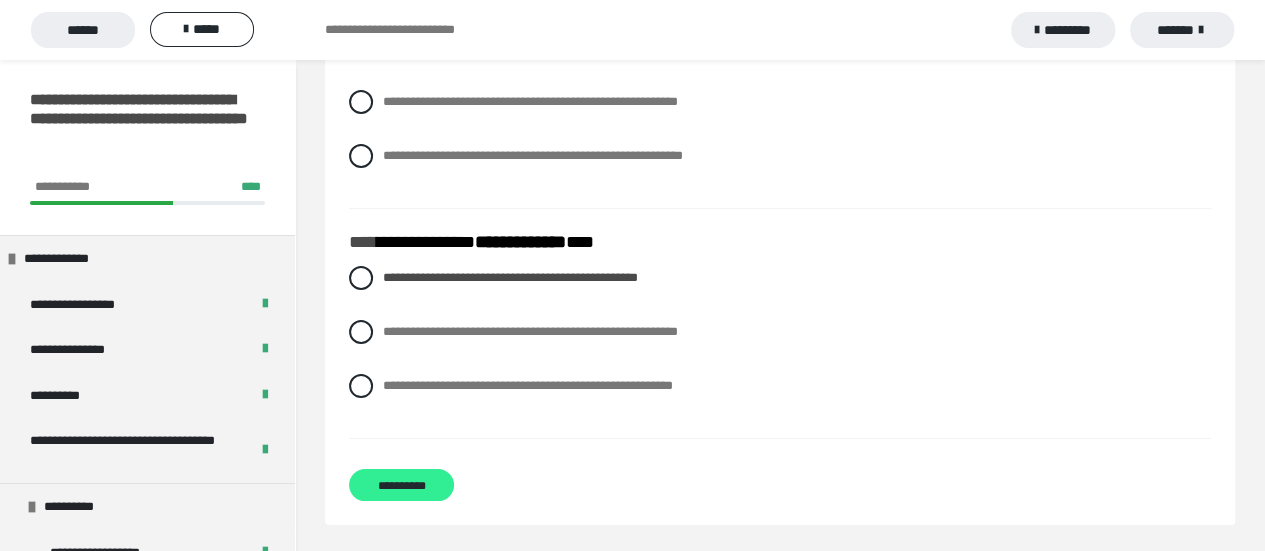 click on "**********" at bounding box center [401, 485] 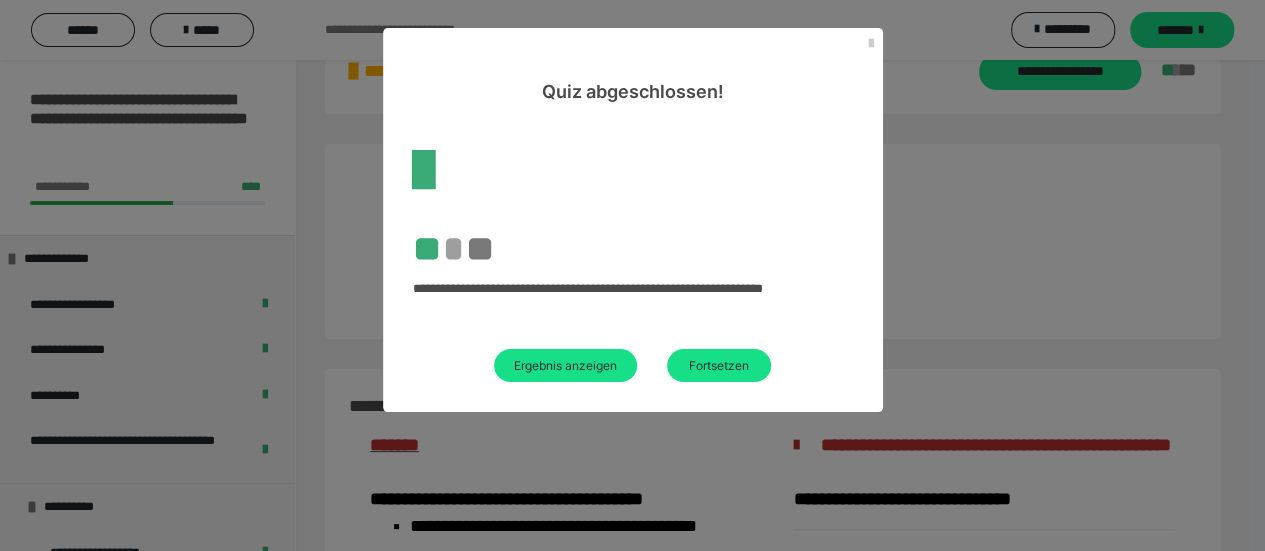 scroll, scrollTop: 2928, scrollLeft: 0, axis: vertical 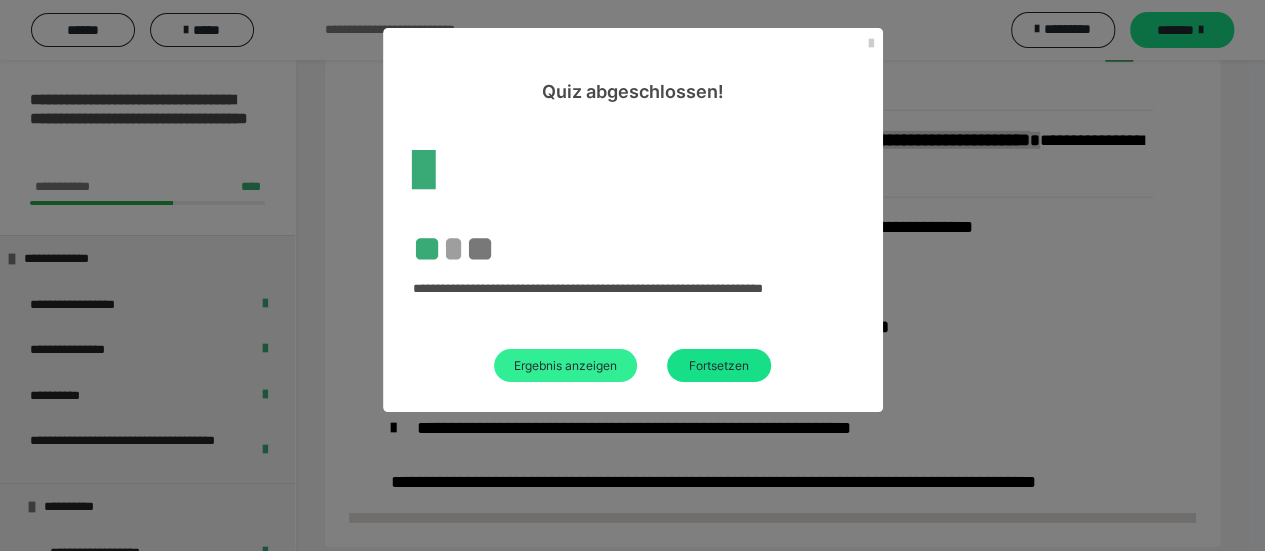 click on "Ergebnis anzeigen" at bounding box center (565, 365) 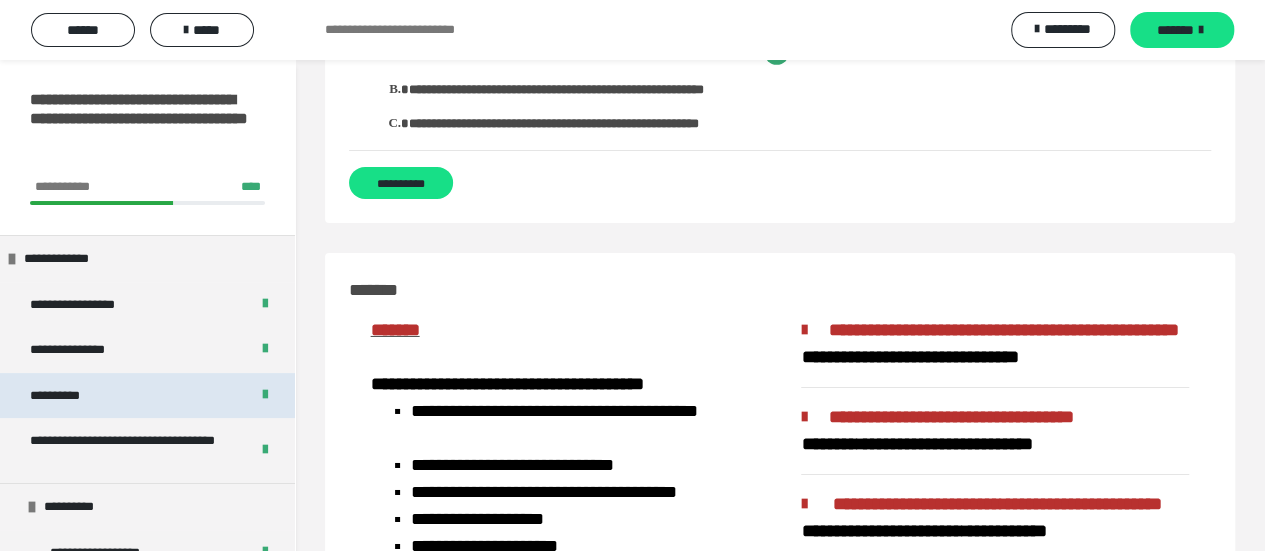 scroll, scrollTop: 3200, scrollLeft: 0, axis: vertical 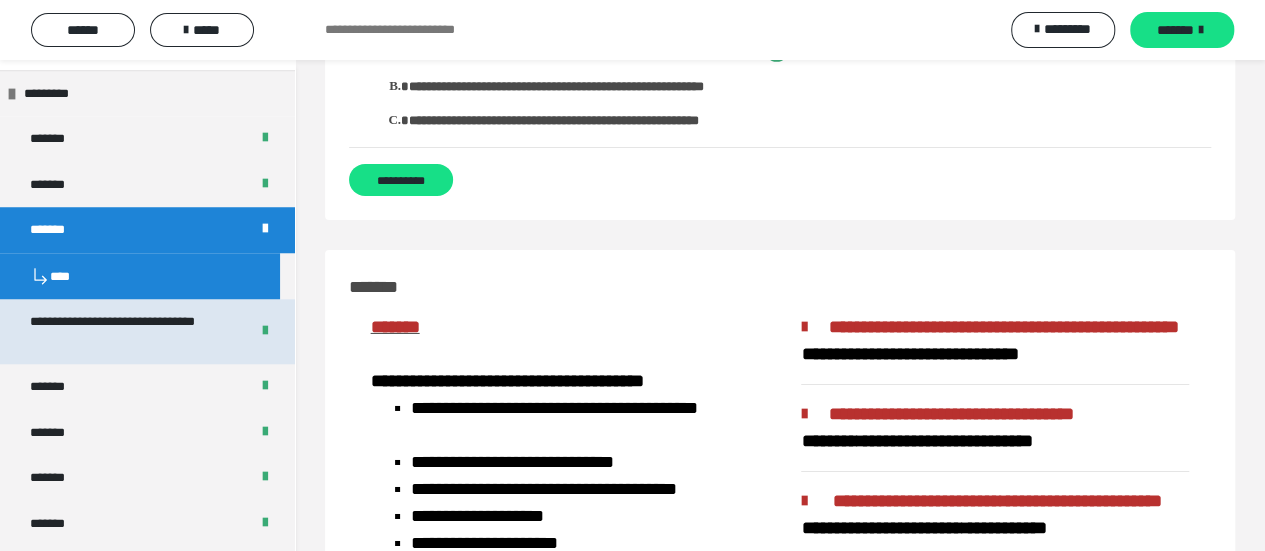 click on "**********" at bounding box center [124, 331] 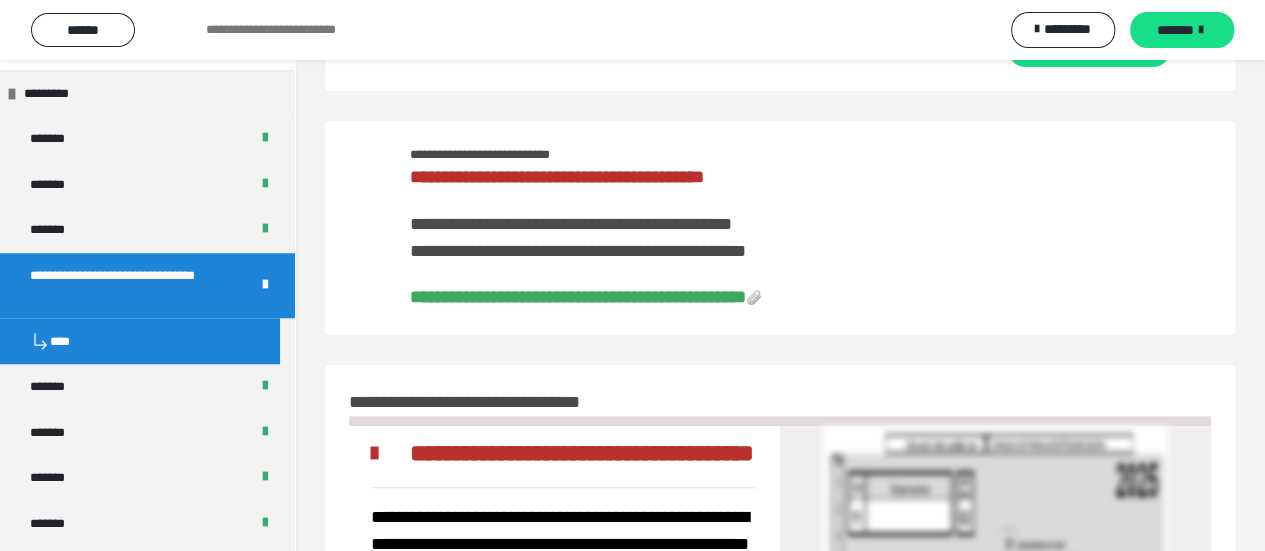 scroll, scrollTop: 0, scrollLeft: 0, axis: both 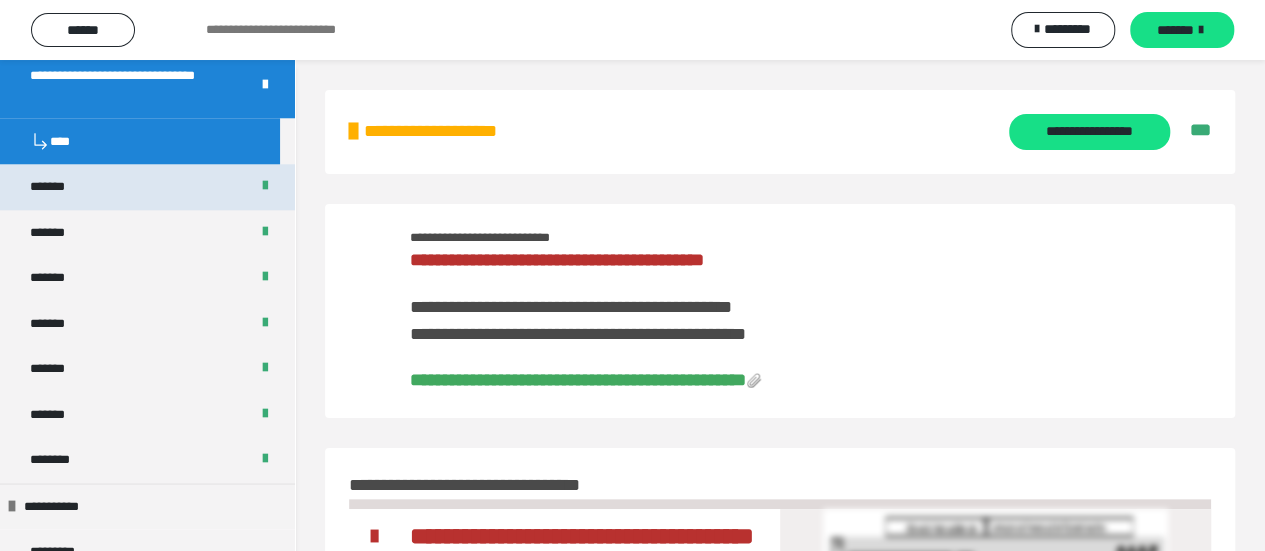 click on "*******" at bounding box center (147, 187) 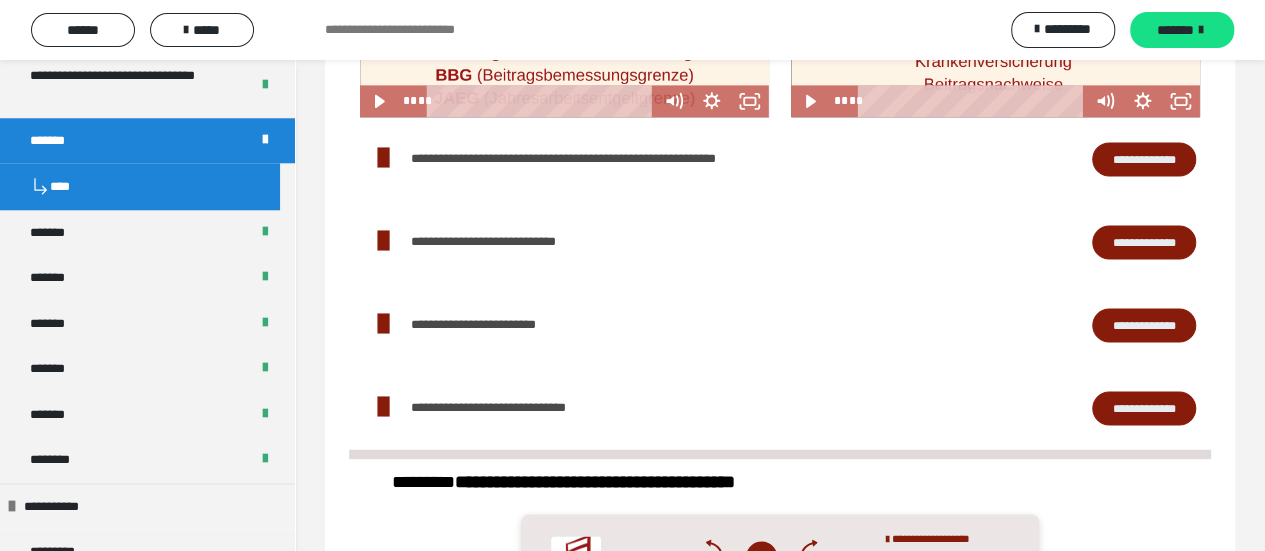 scroll, scrollTop: 1300, scrollLeft: 0, axis: vertical 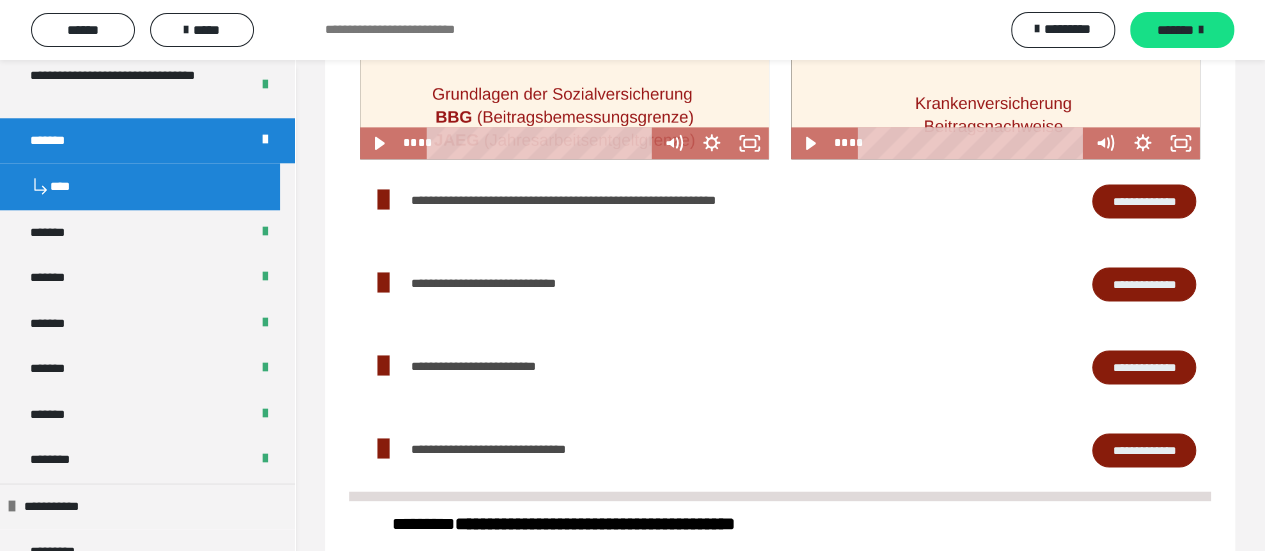 click on "**********" at bounding box center [1144, 200] 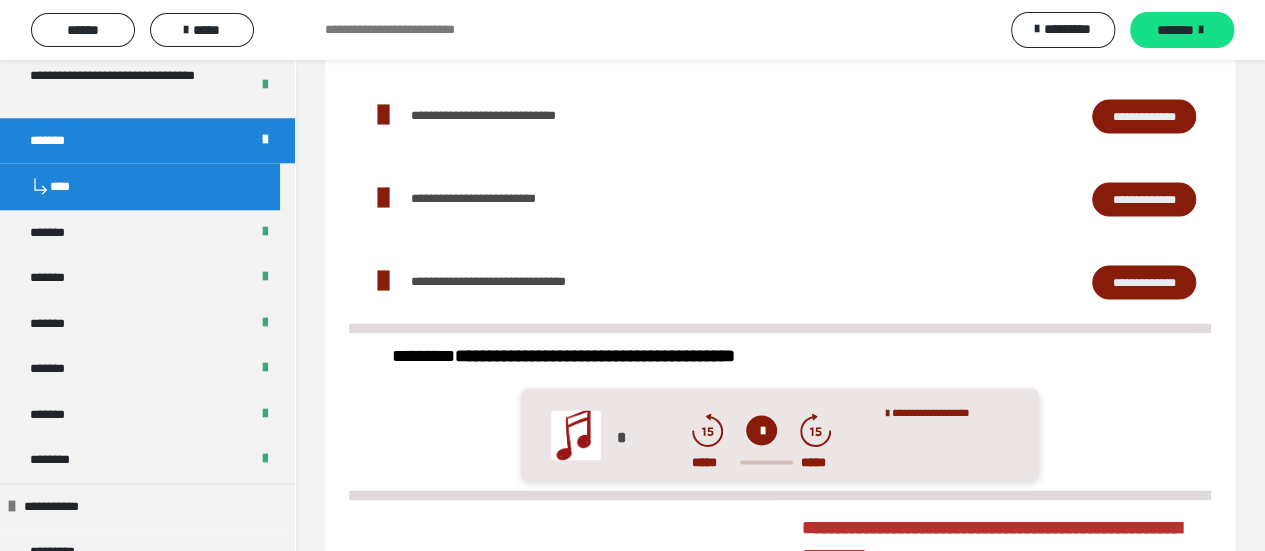 scroll, scrollTop: 1500, scrollLeft: 0, axis: vertical 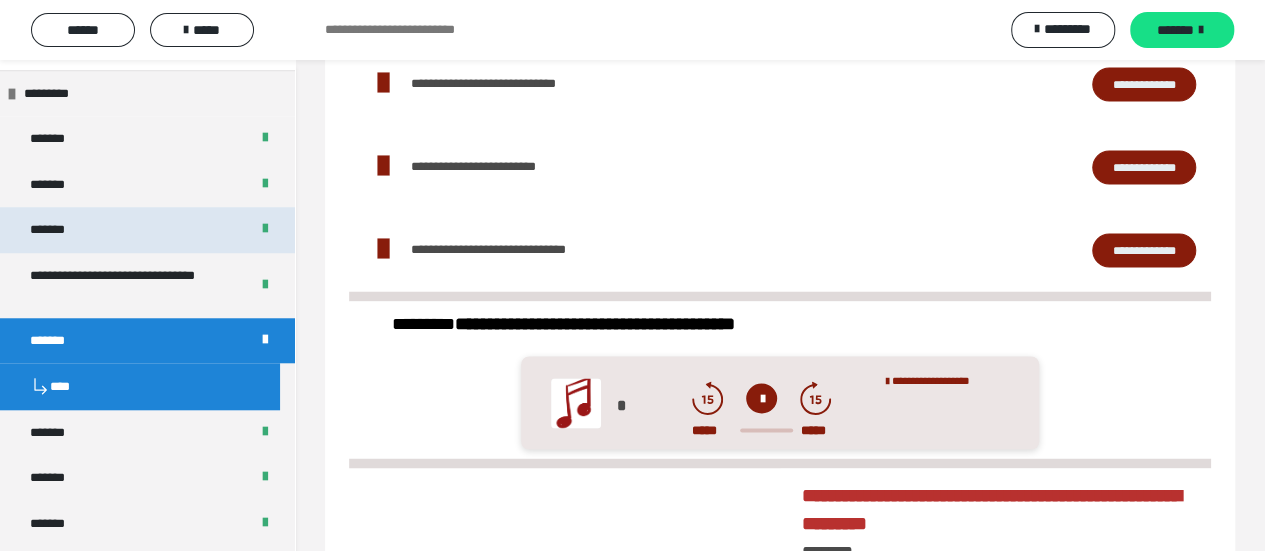 click on "*******" at bounding box center [147, 230] 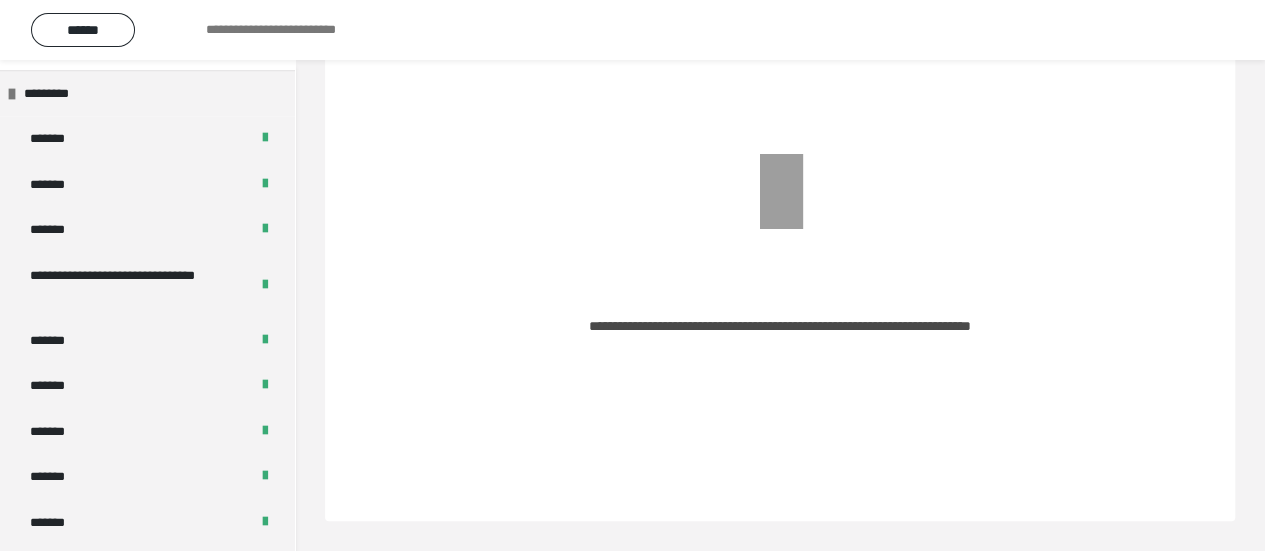 scroll, scrollTop: 92, scrollLeft: 0, axis: vertical 